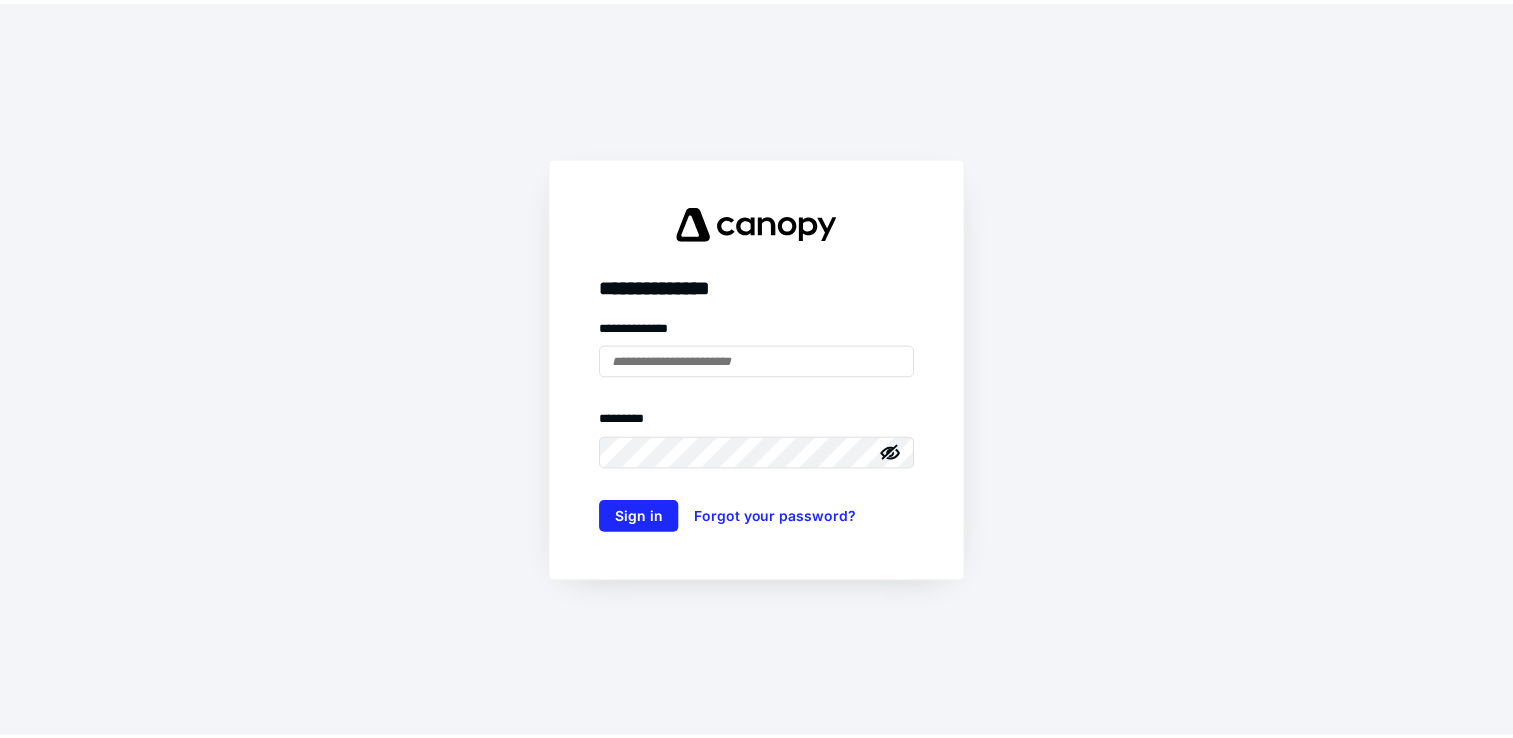 scroll, scrollTop: 0, scrollLeft: 0, axis: both 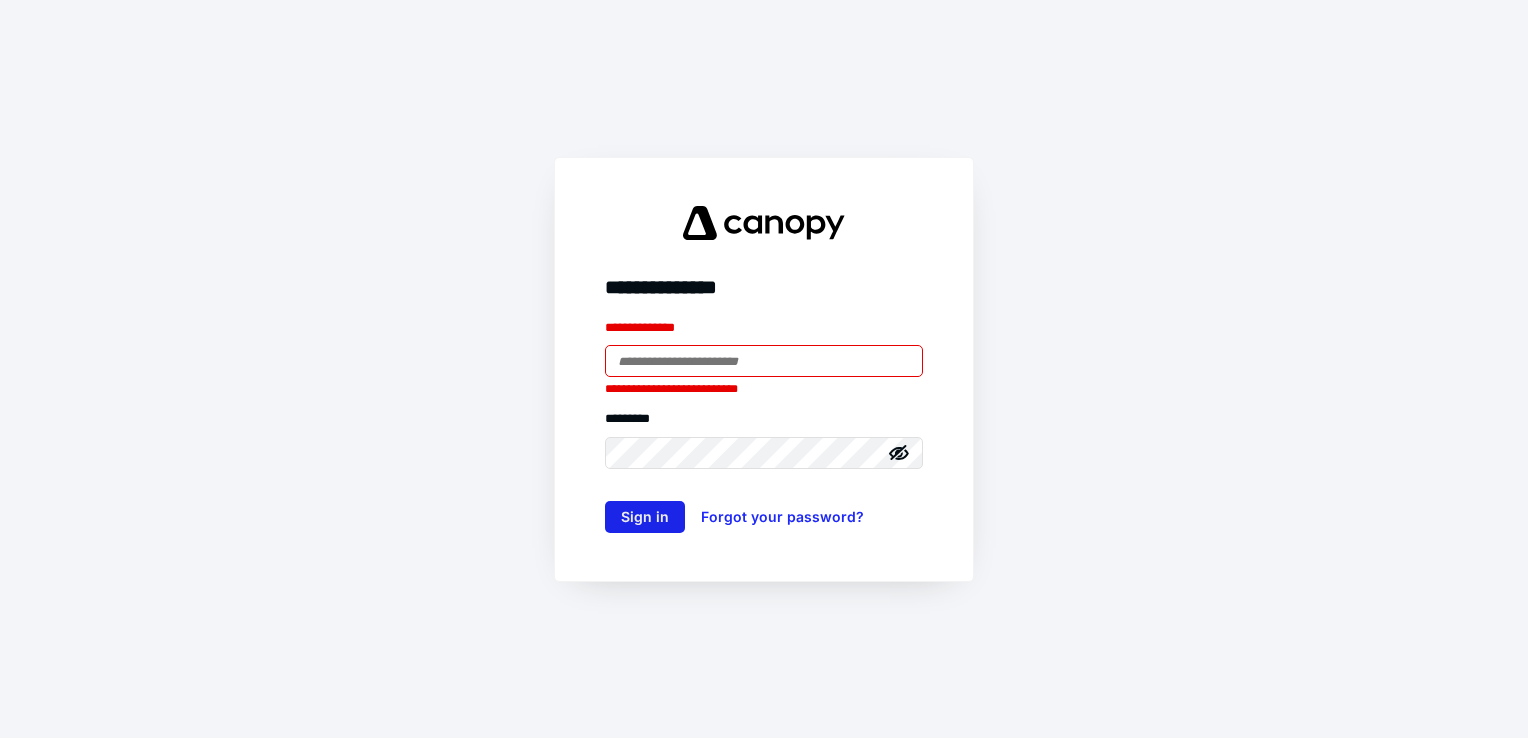 type on "**********" 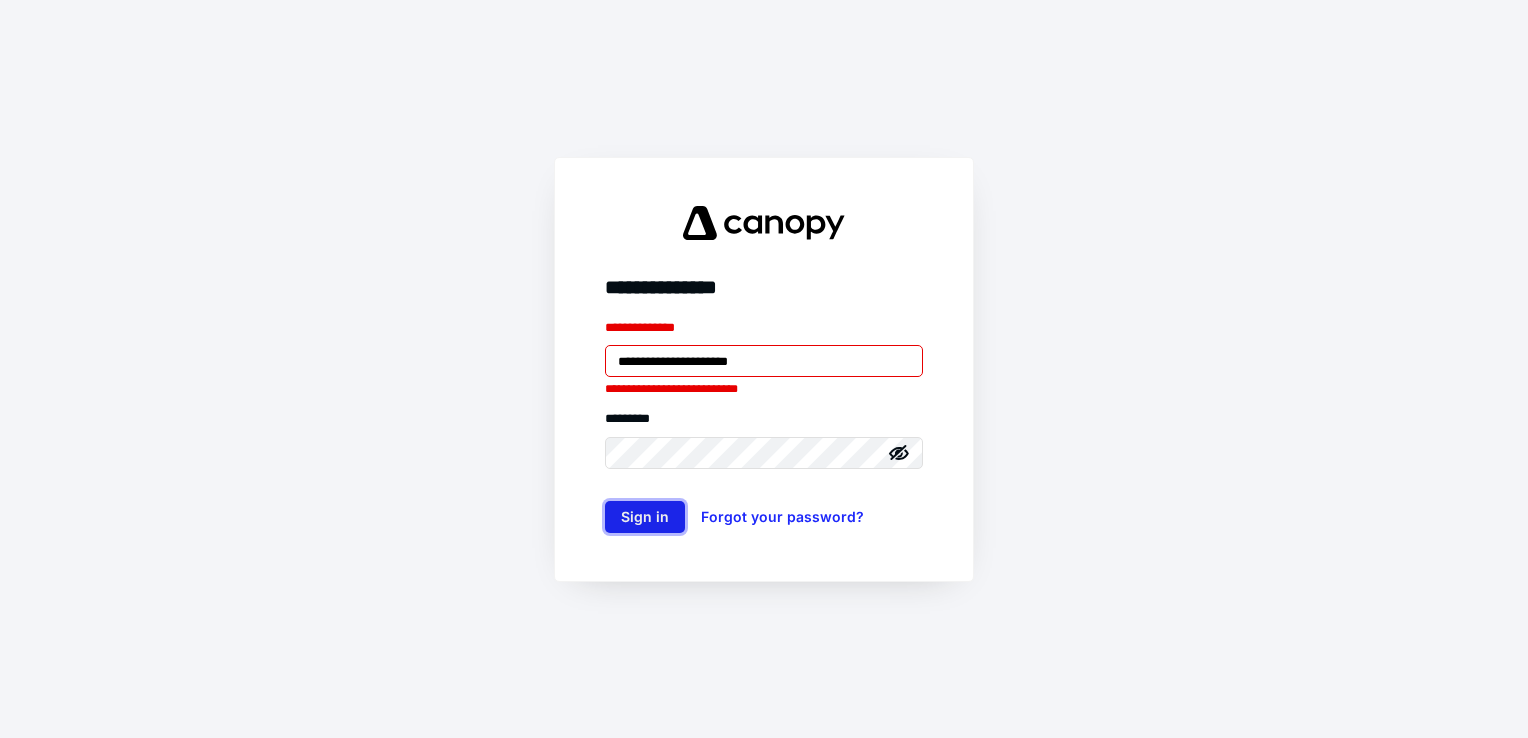 click on "Sign in" at bounding box center [645, 517] 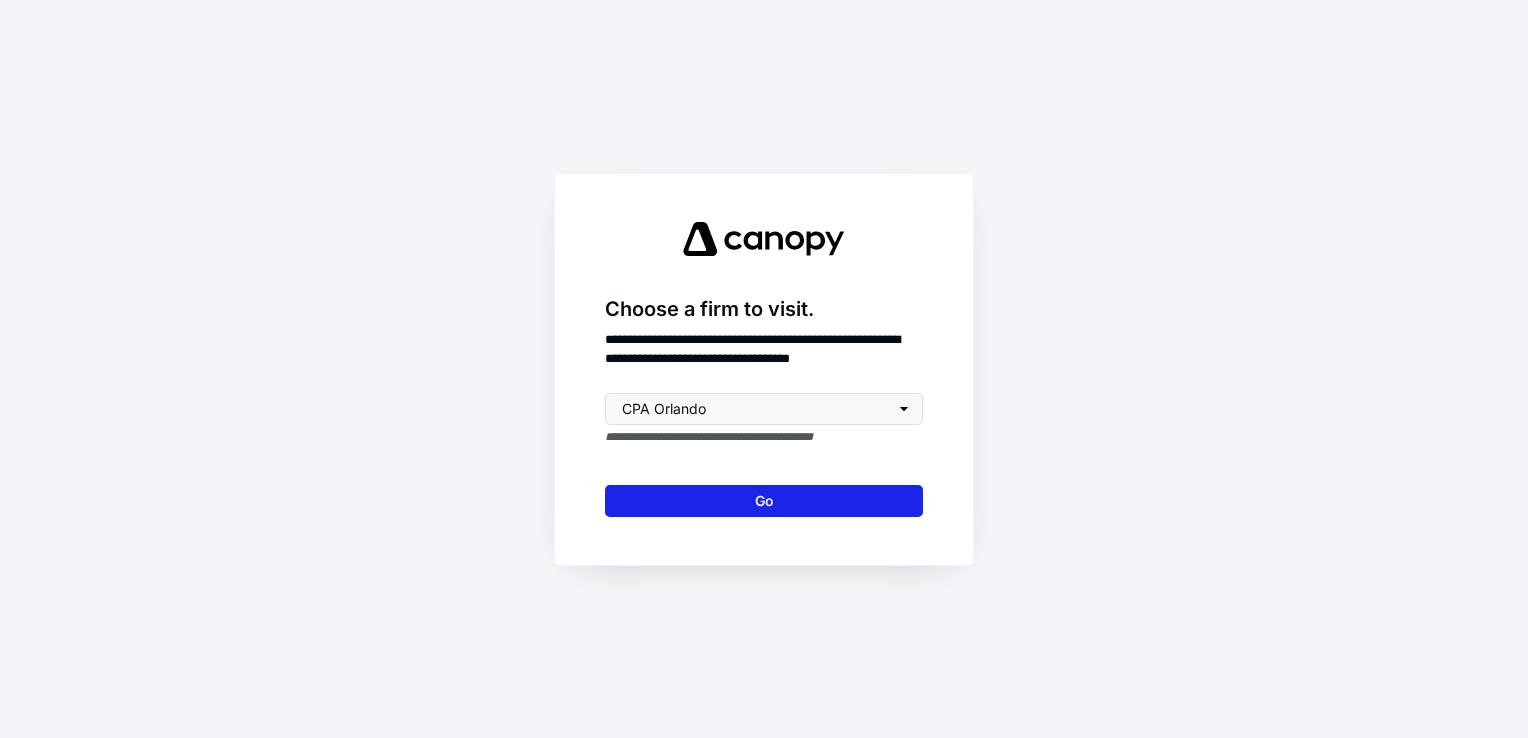 click on "Go" at bounding box center [764, 501] 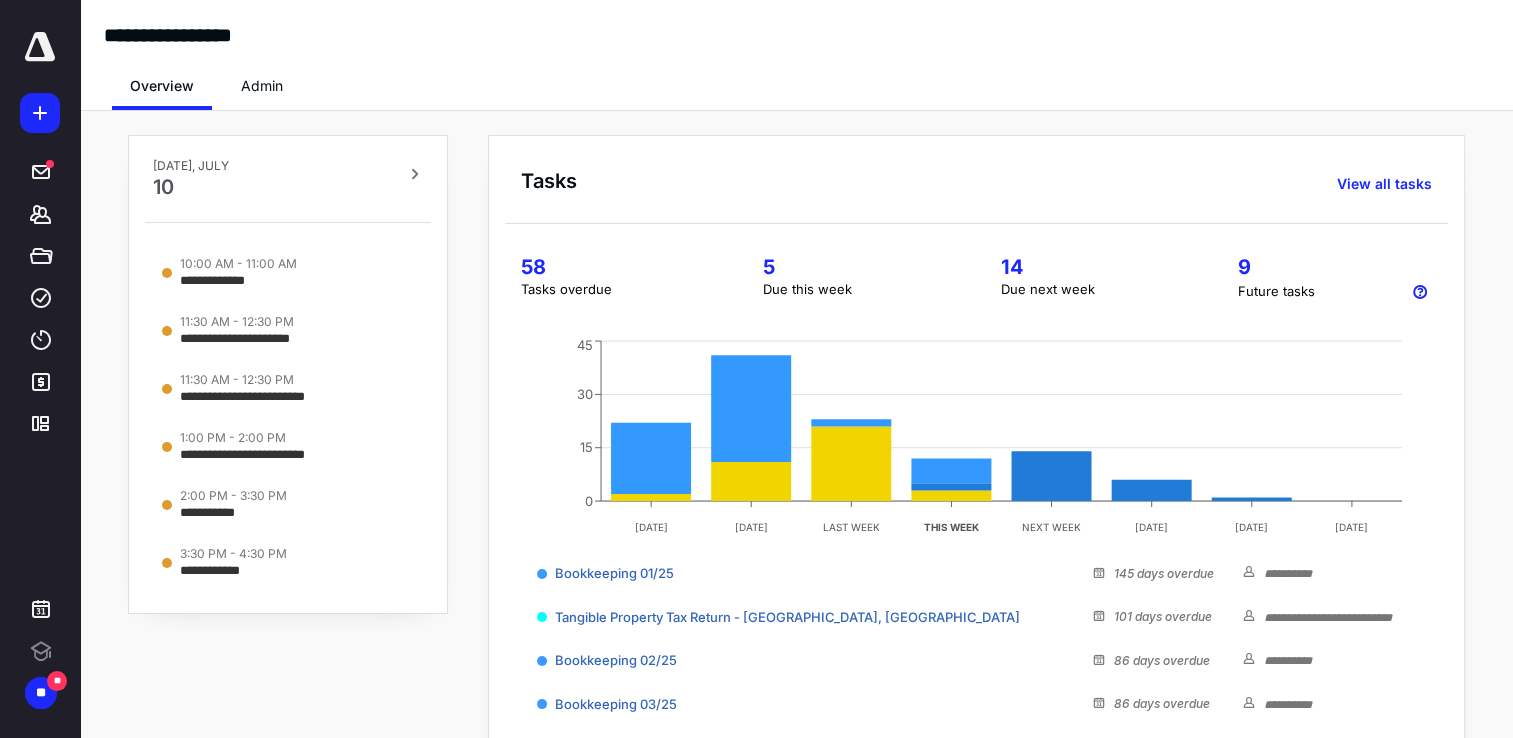 scroll, scrollTop: 0, scrollLeft: 0, axis: both 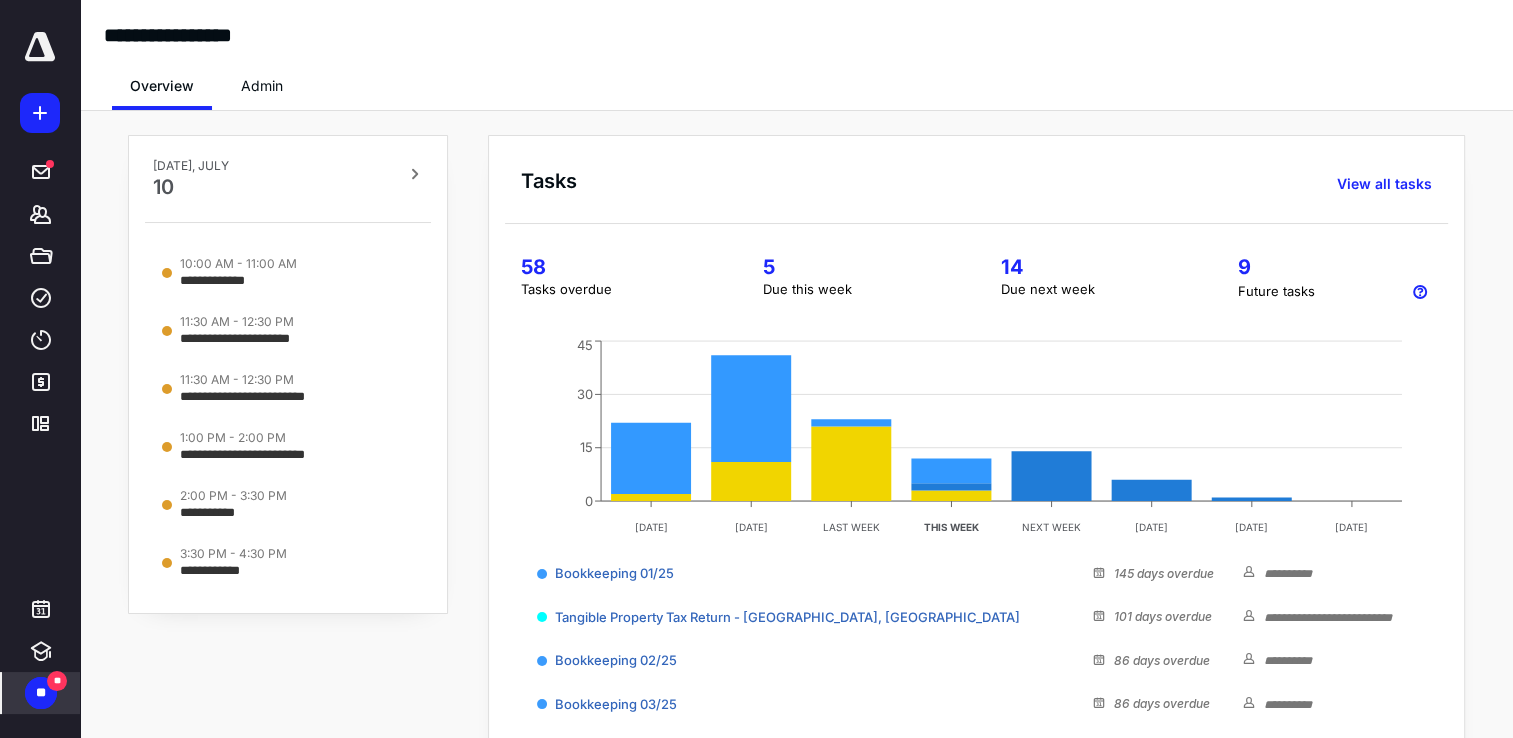 click on "**" at bounding box center [41, 693] 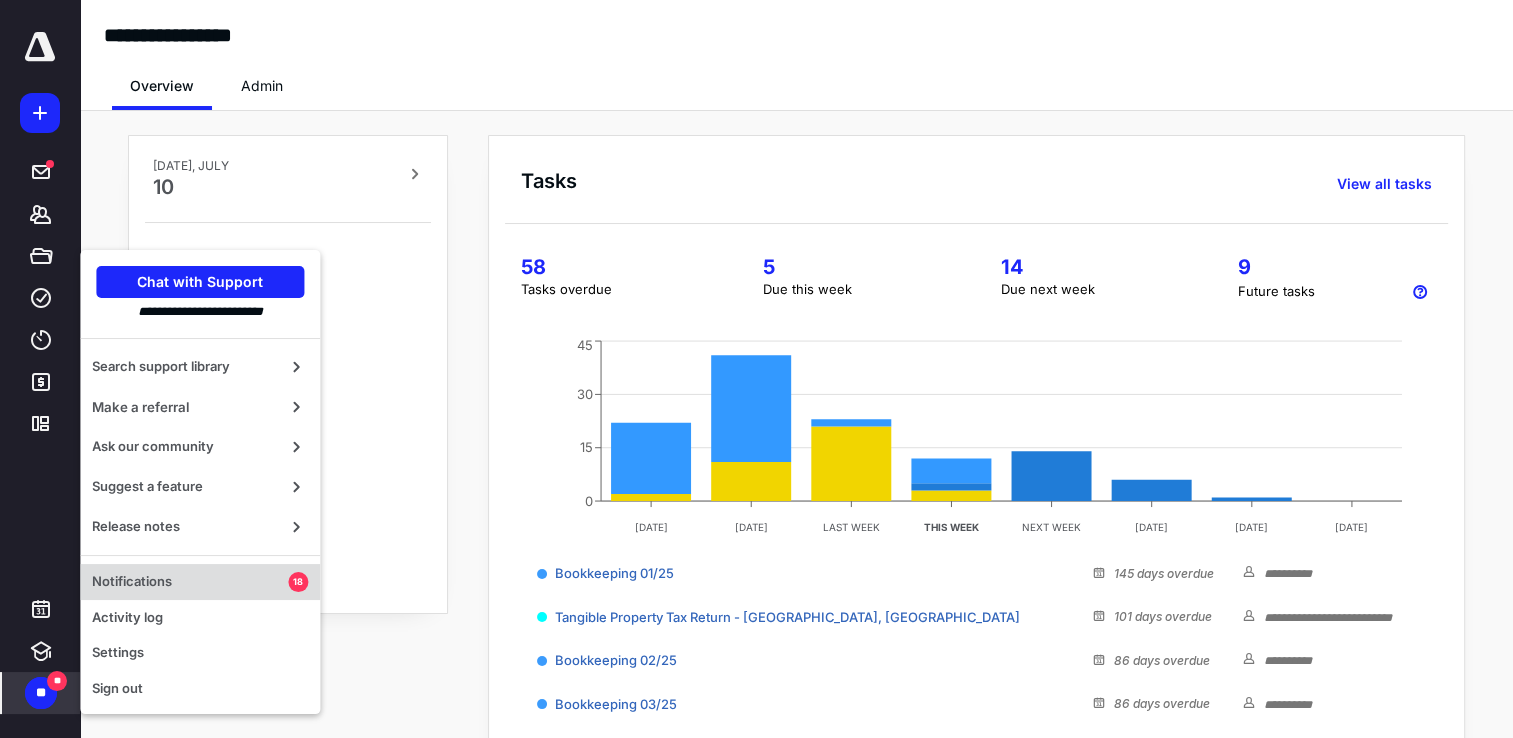click on "Notifications" at bounding box center (190, 582) 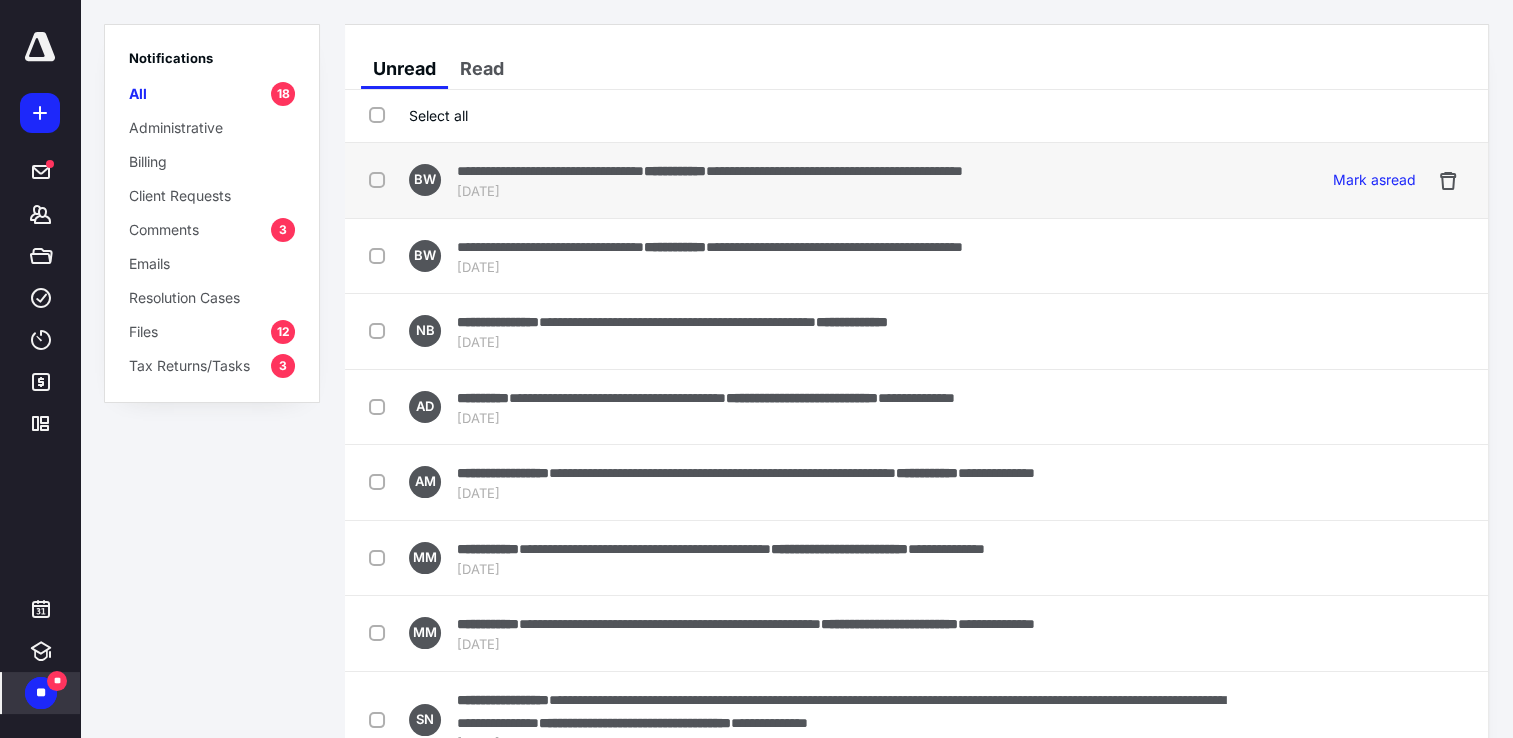 click on "**********" at bounding box center [834, 171] 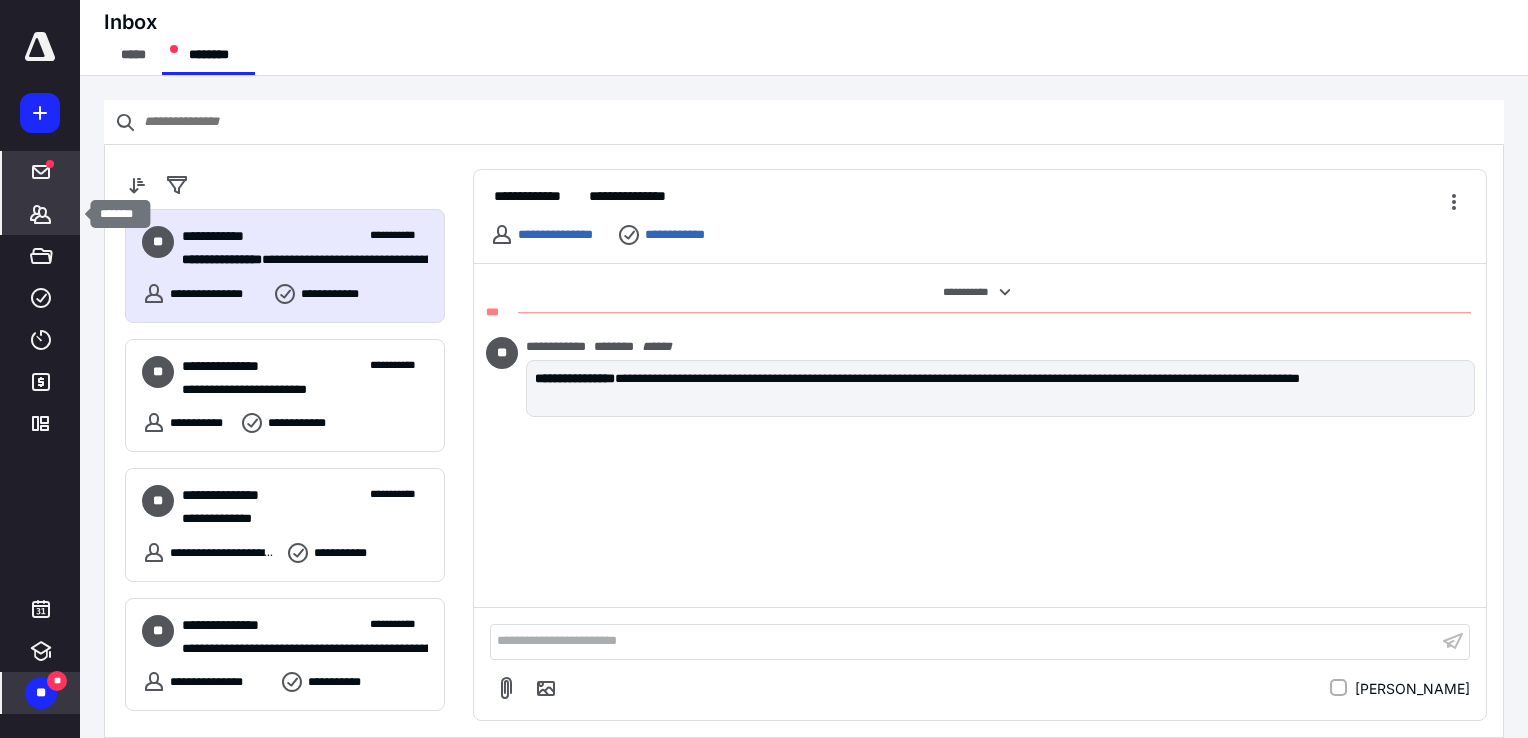 click on "*******" at bounding box center [41, 214] 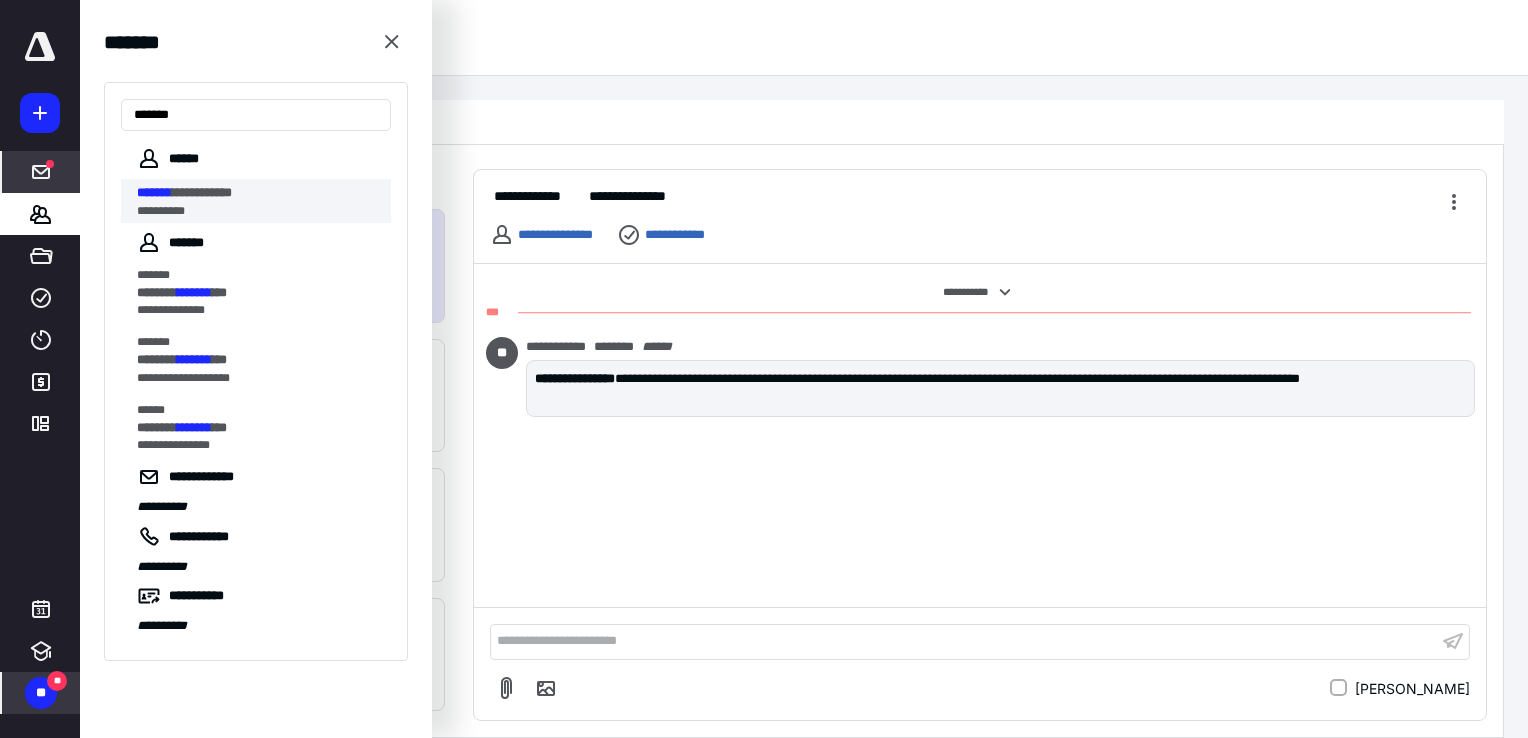 type on "*******" 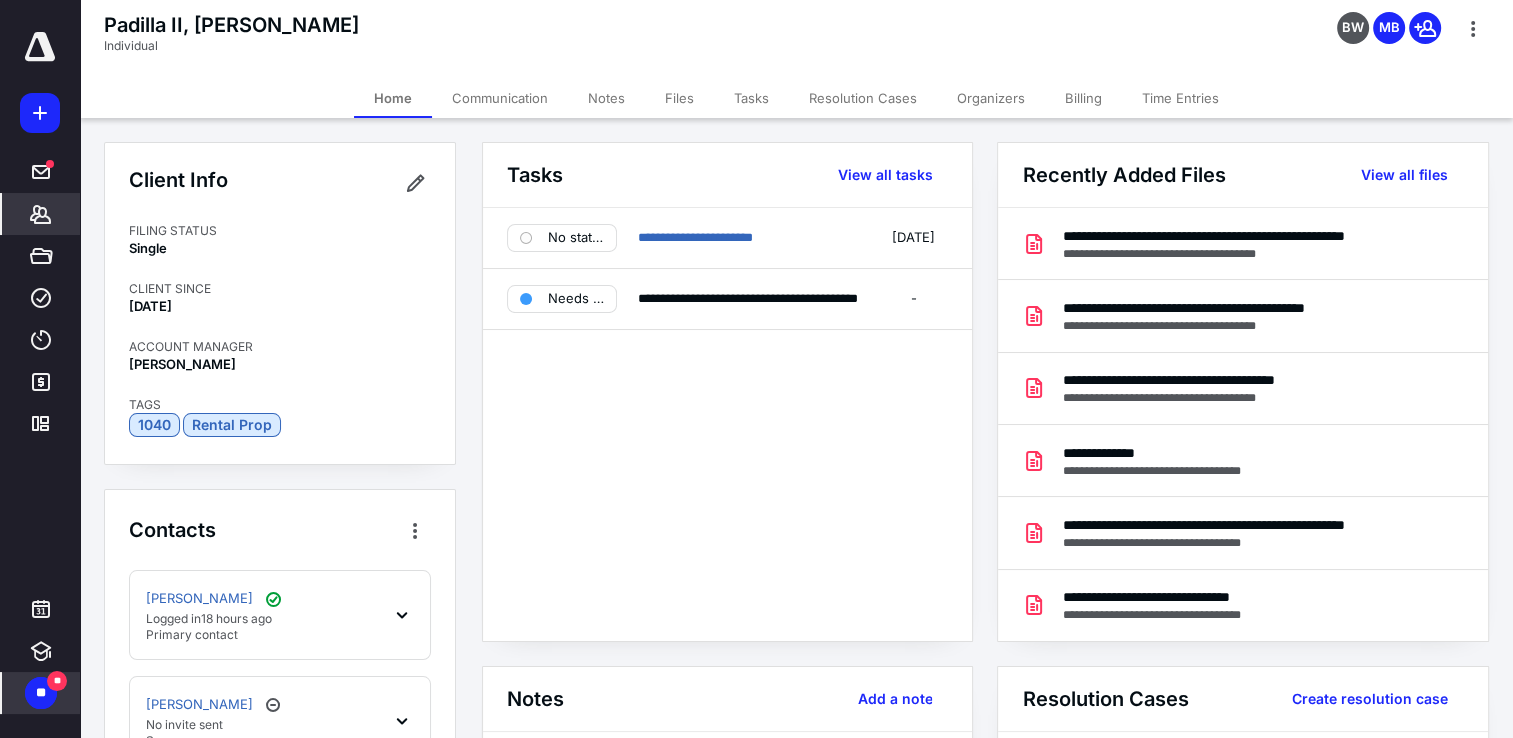 click on "Billing" at bounding box center [1083, 98] 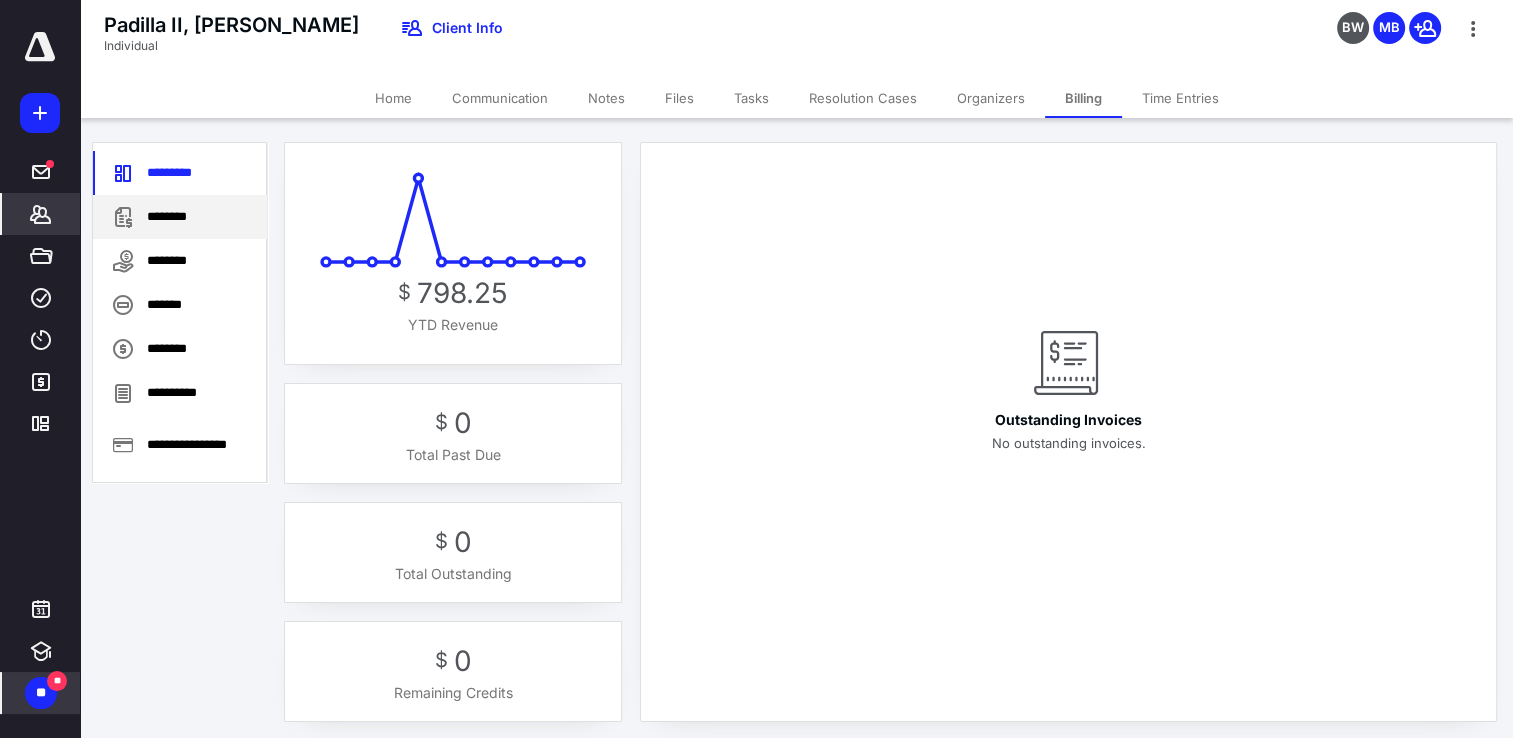 click on "********" at bounding box center [180, 217] 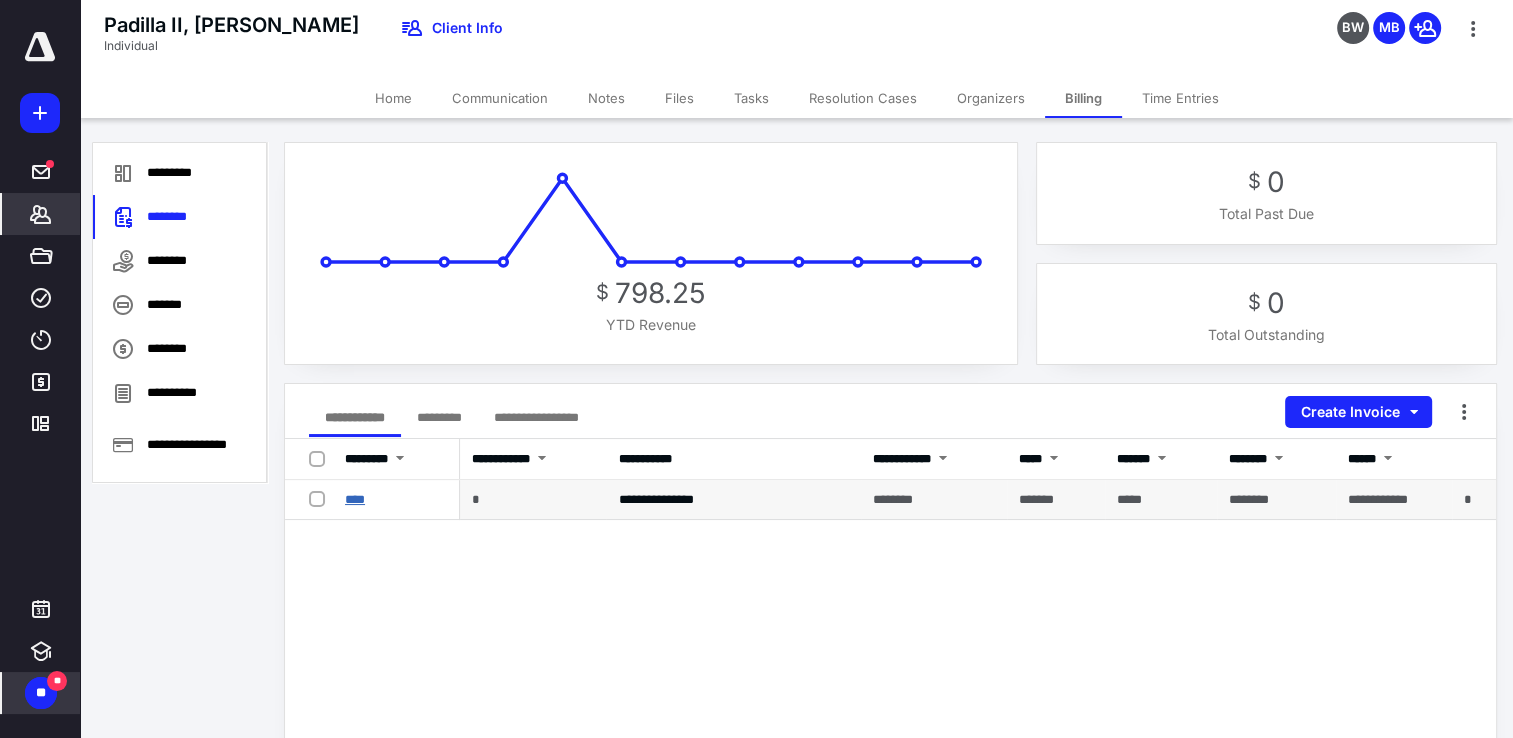 click on "****" at bounding box center [355, 499] 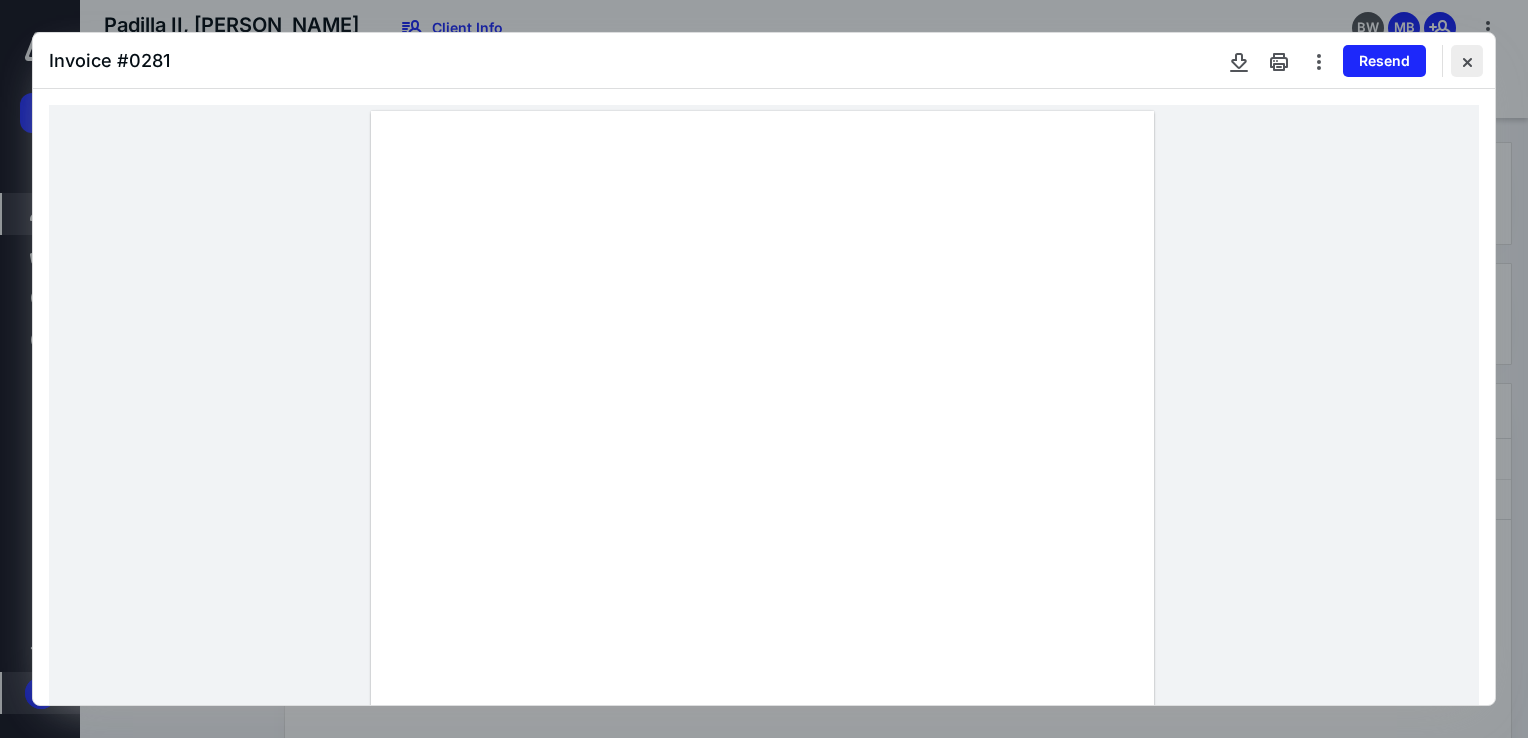 click at bounding box center (1467, 61) 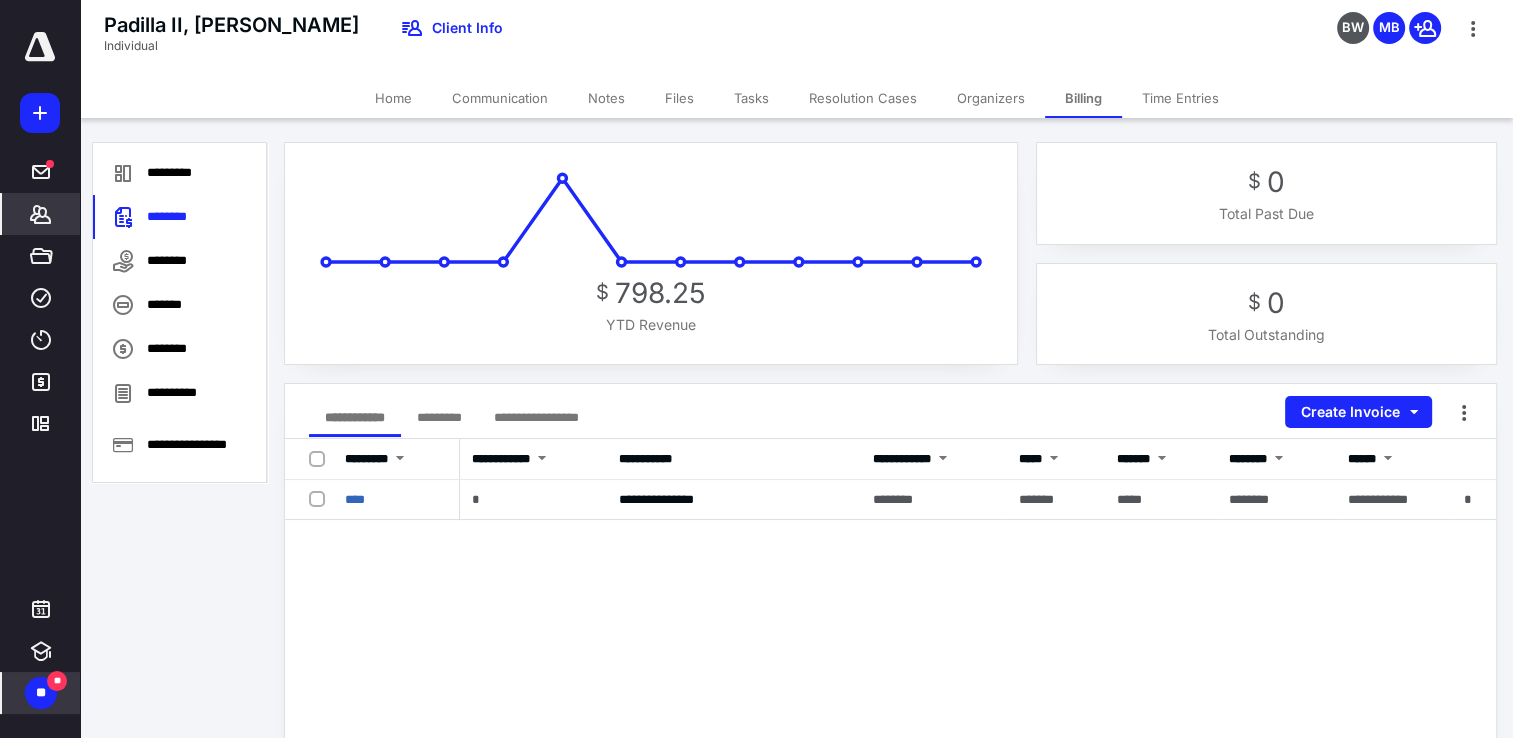 click on "**" at bounding box center [41, 693] 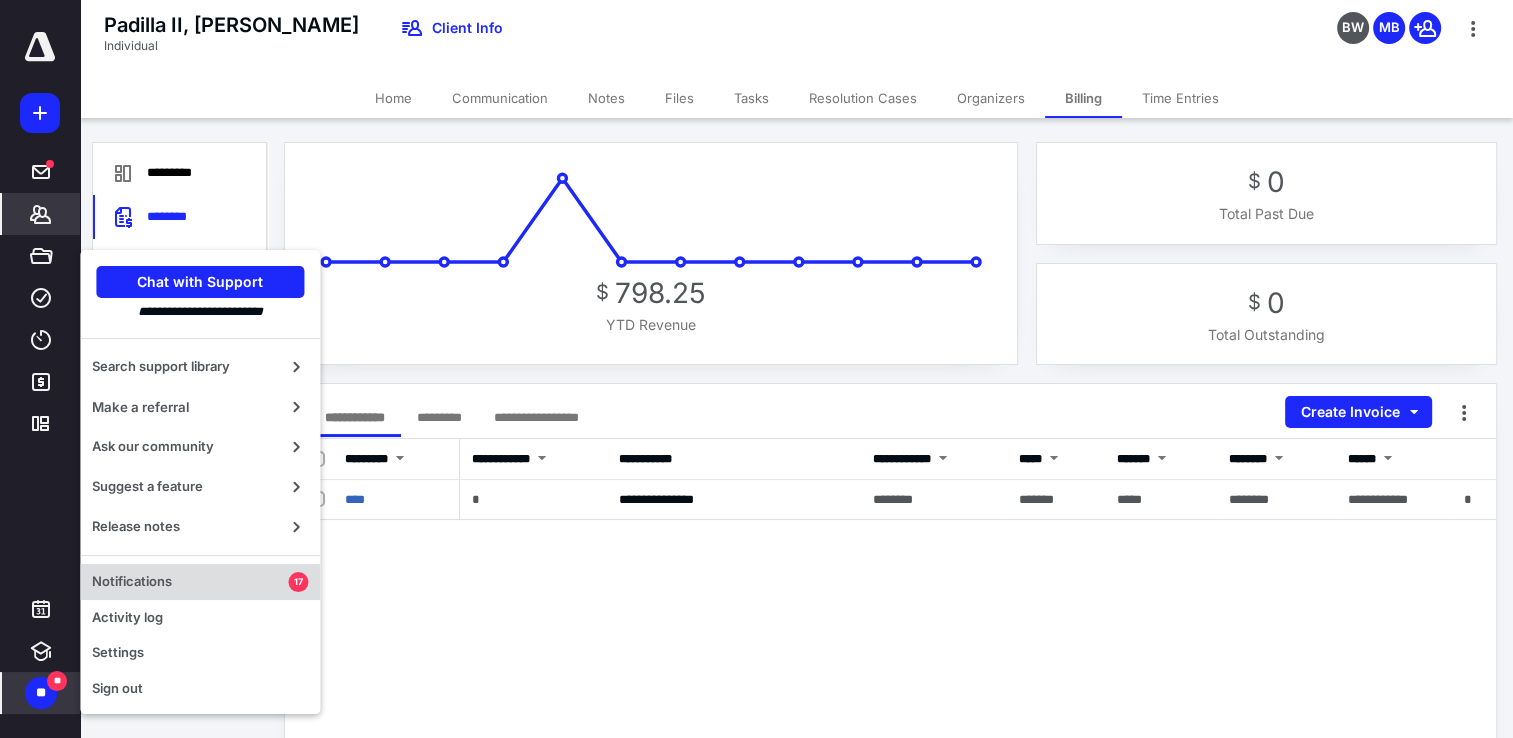 click on "Notifications" at bounding box center [190, 582] 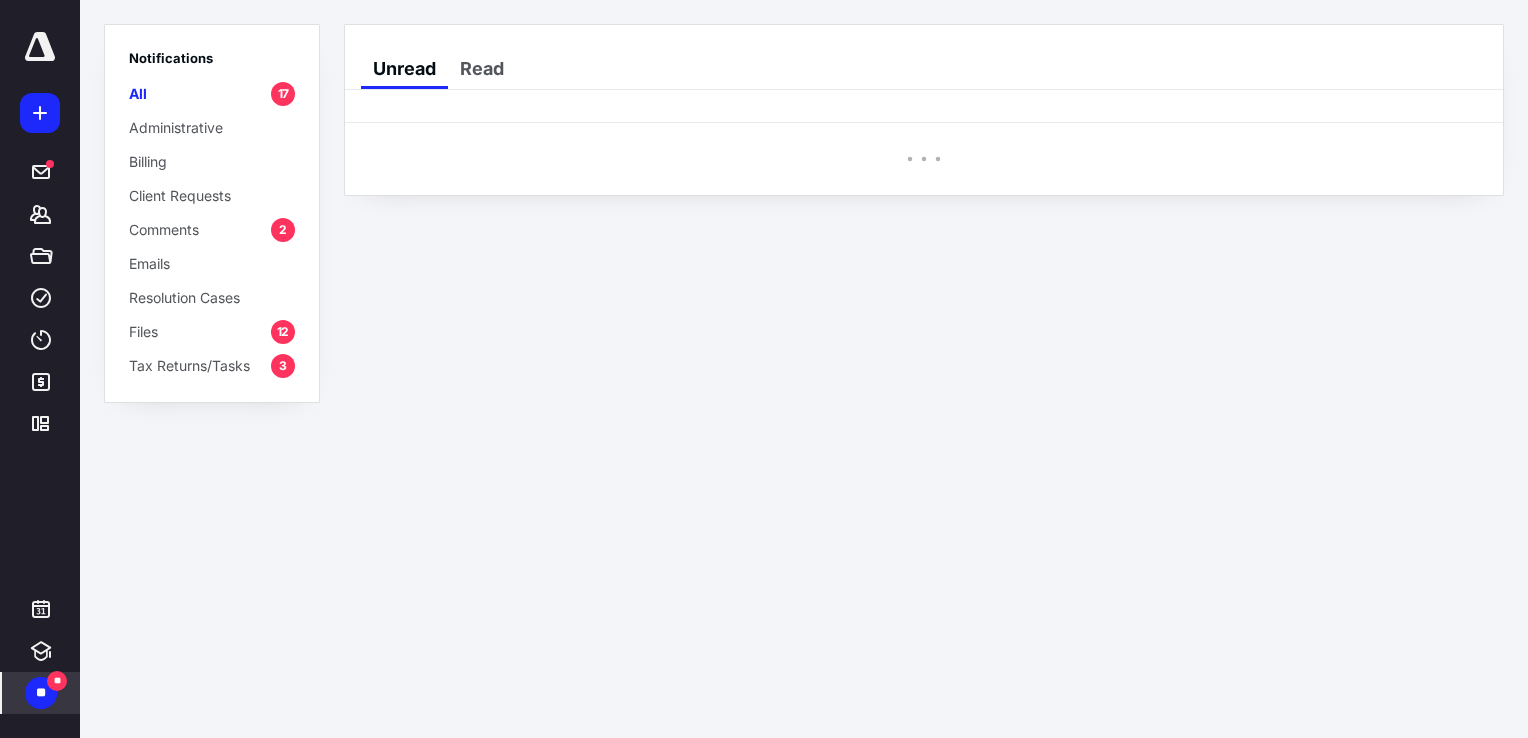 click on "Comments" at bounding box center [164, 229] 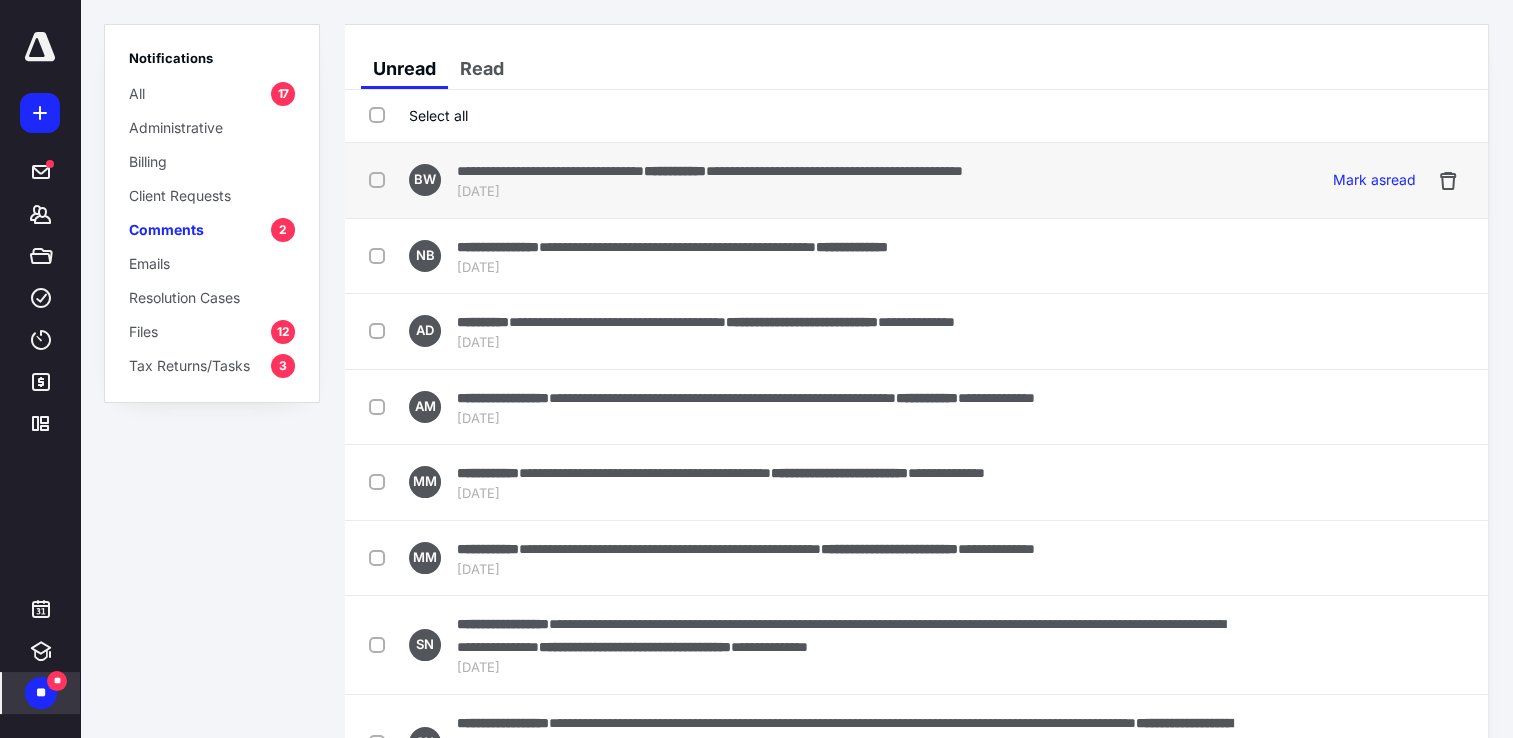 click on "**********" at bounding box center [550, 171] 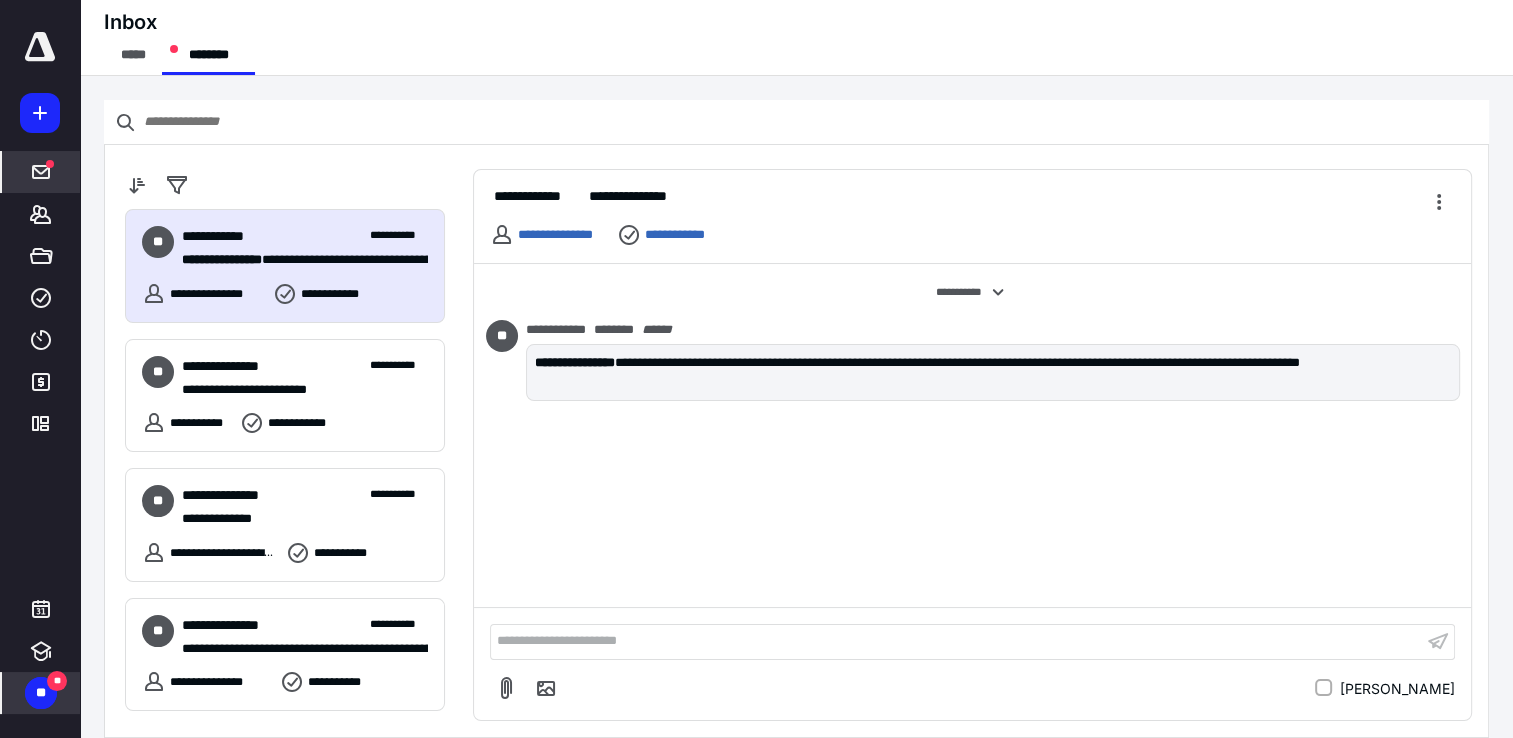 click on "**********" at bounding box center [956, 641] 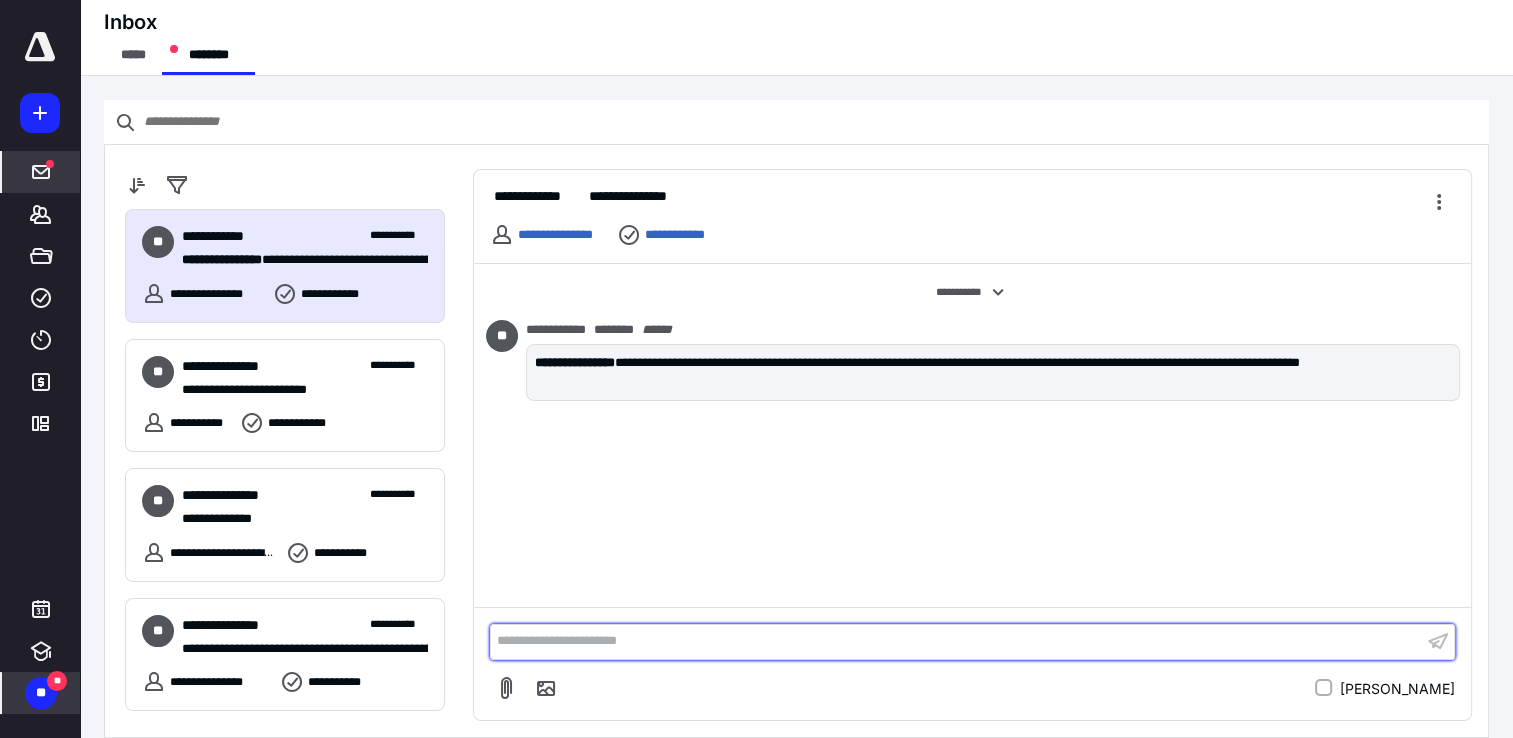 click on "**********" at bounding box center (956, 641) 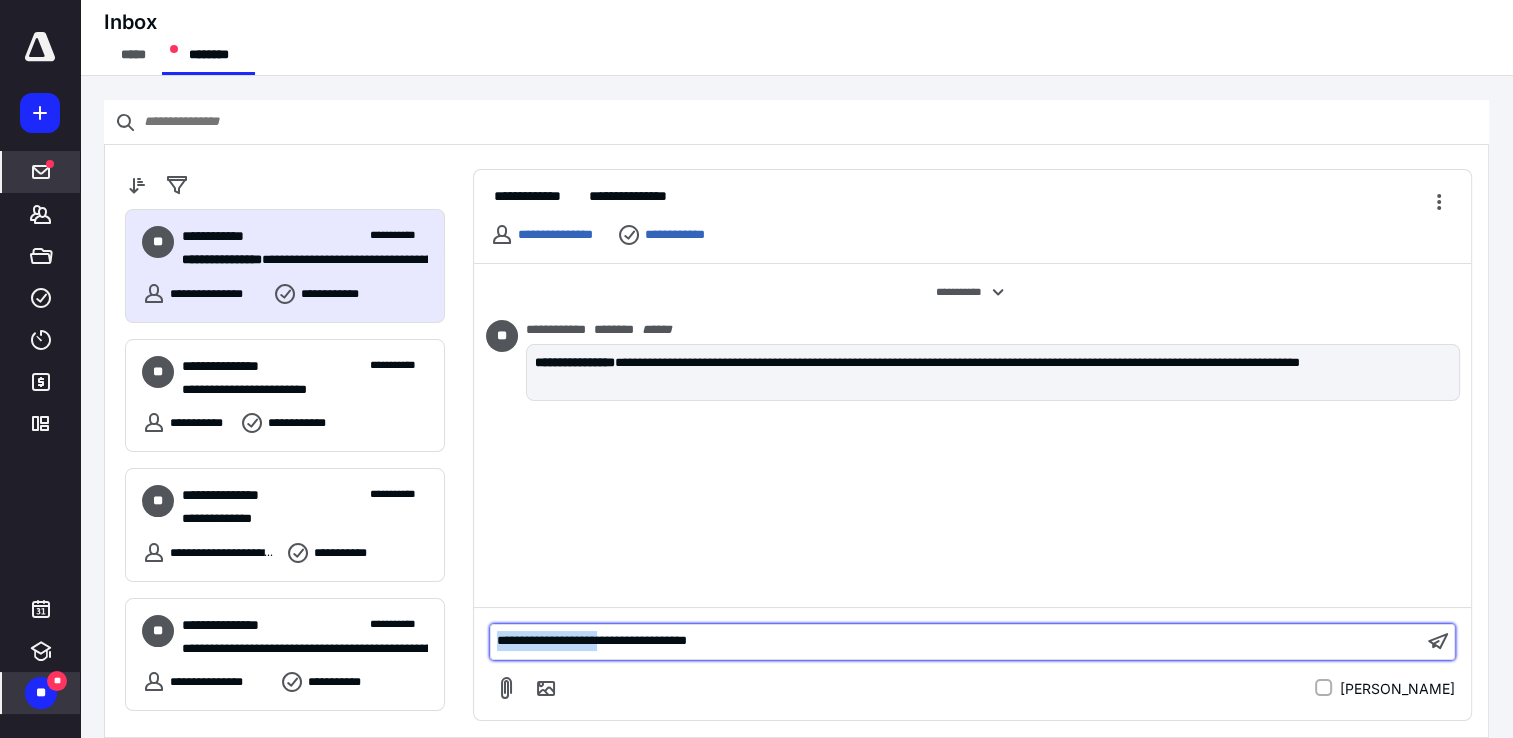 drag, startPoint x: 627, startPoint y: 640, endPoint x: 465, endPoint y: 646, distance: 162.11107 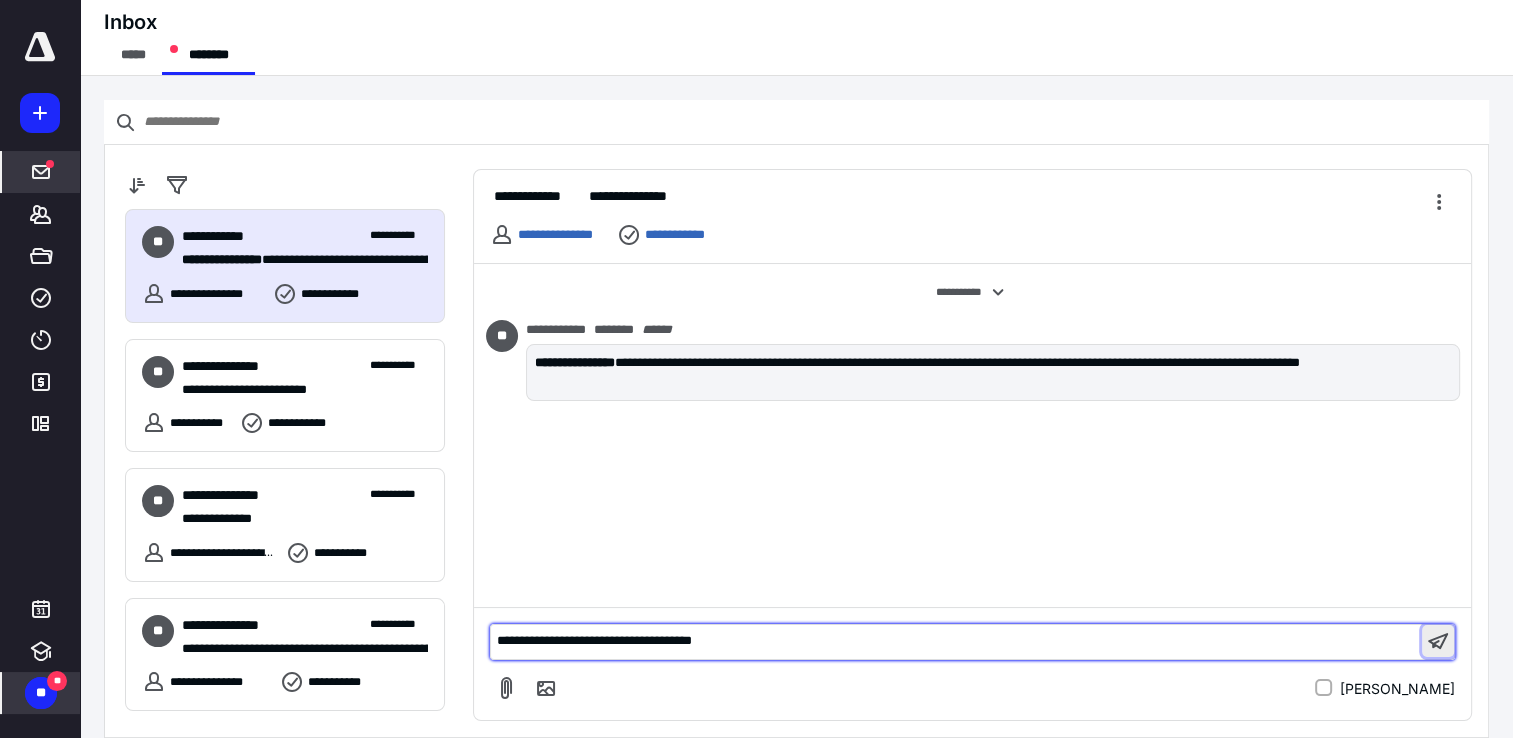 click at bounding box center [1438, 641] 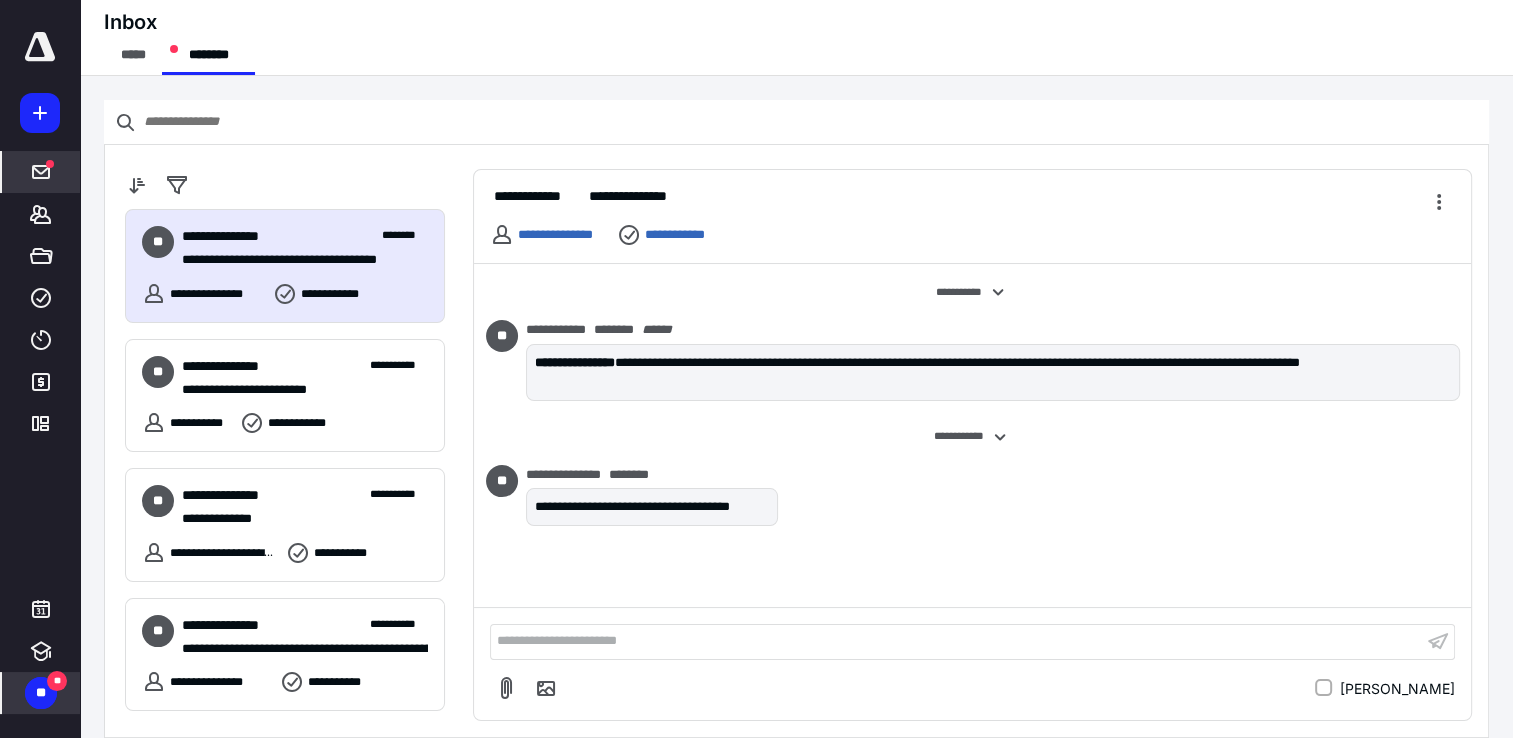 click at bounding box center (40, 47) 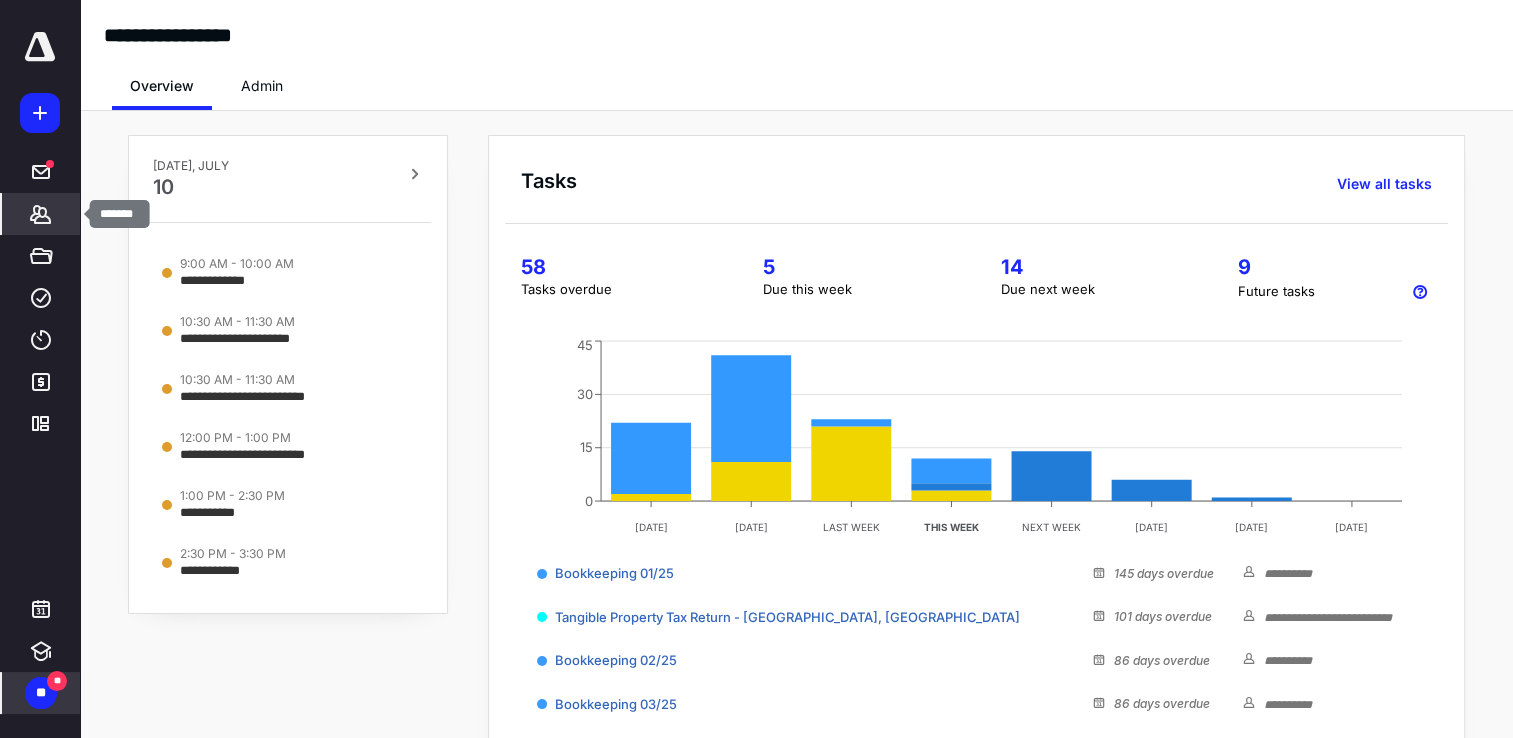 click 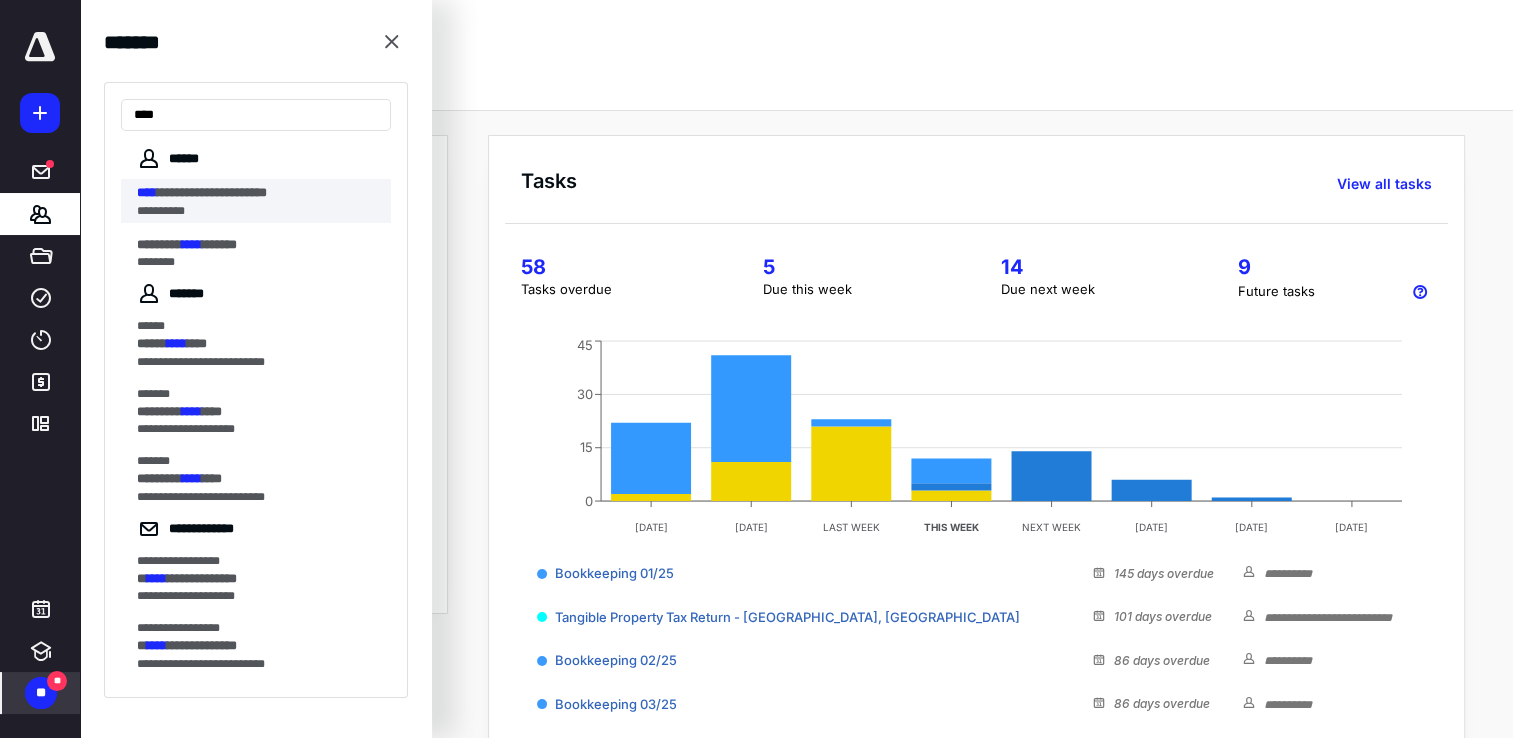 type on "****" 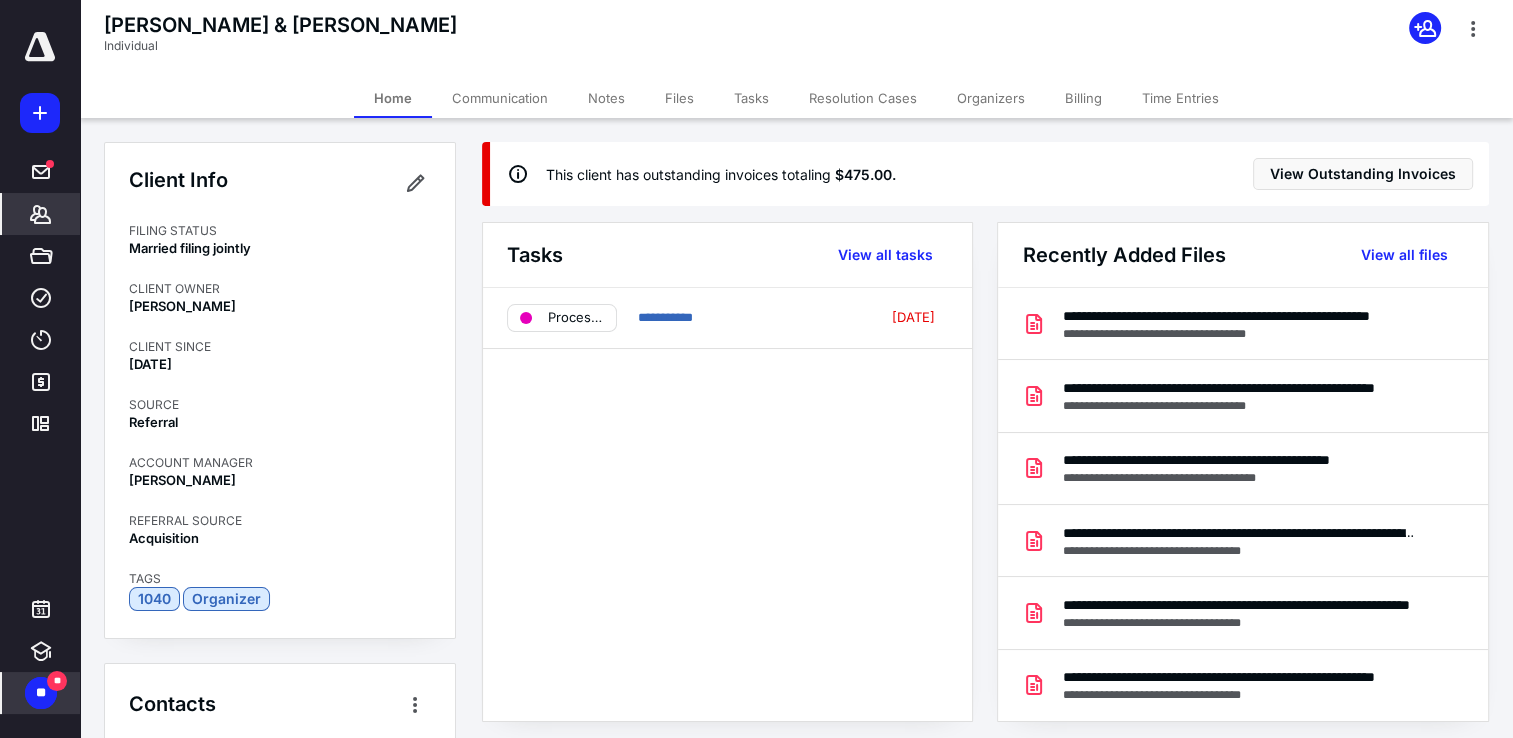 click on "***** ******* ***** **** **** ******* *********" at bounding box center (40, 238) 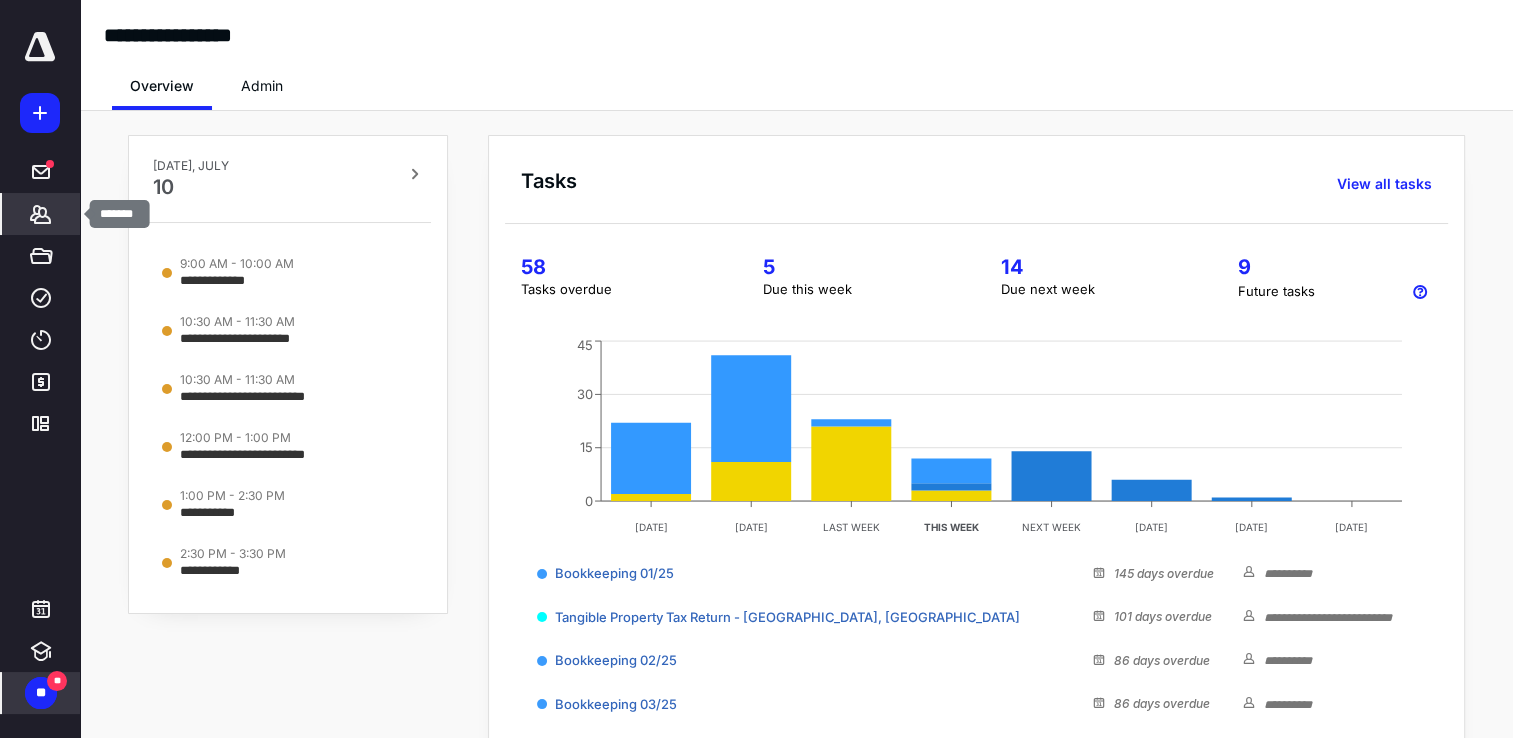 click 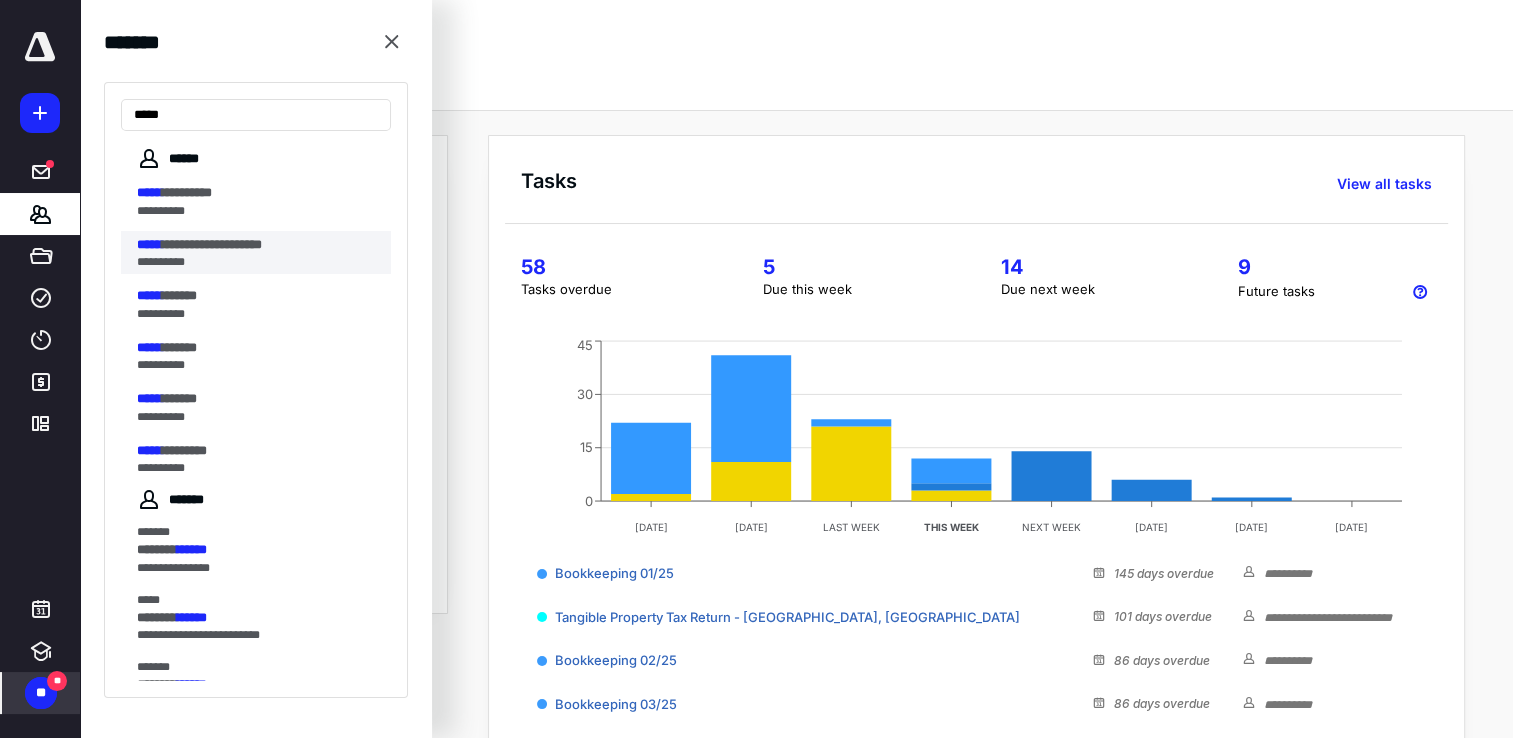 type on "*****" 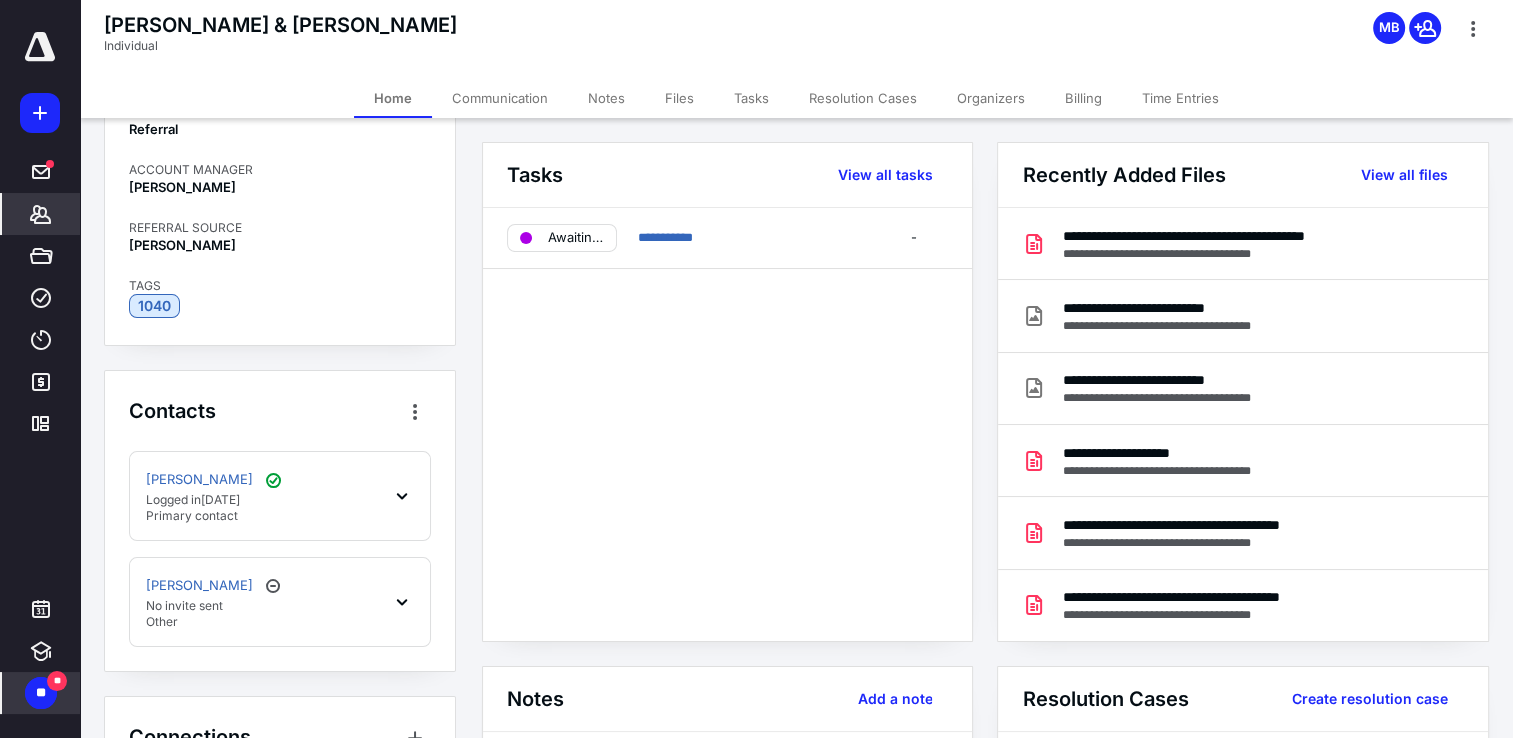 scroll, scrollTop: 400, scrollLeft: 0, axis: vertical 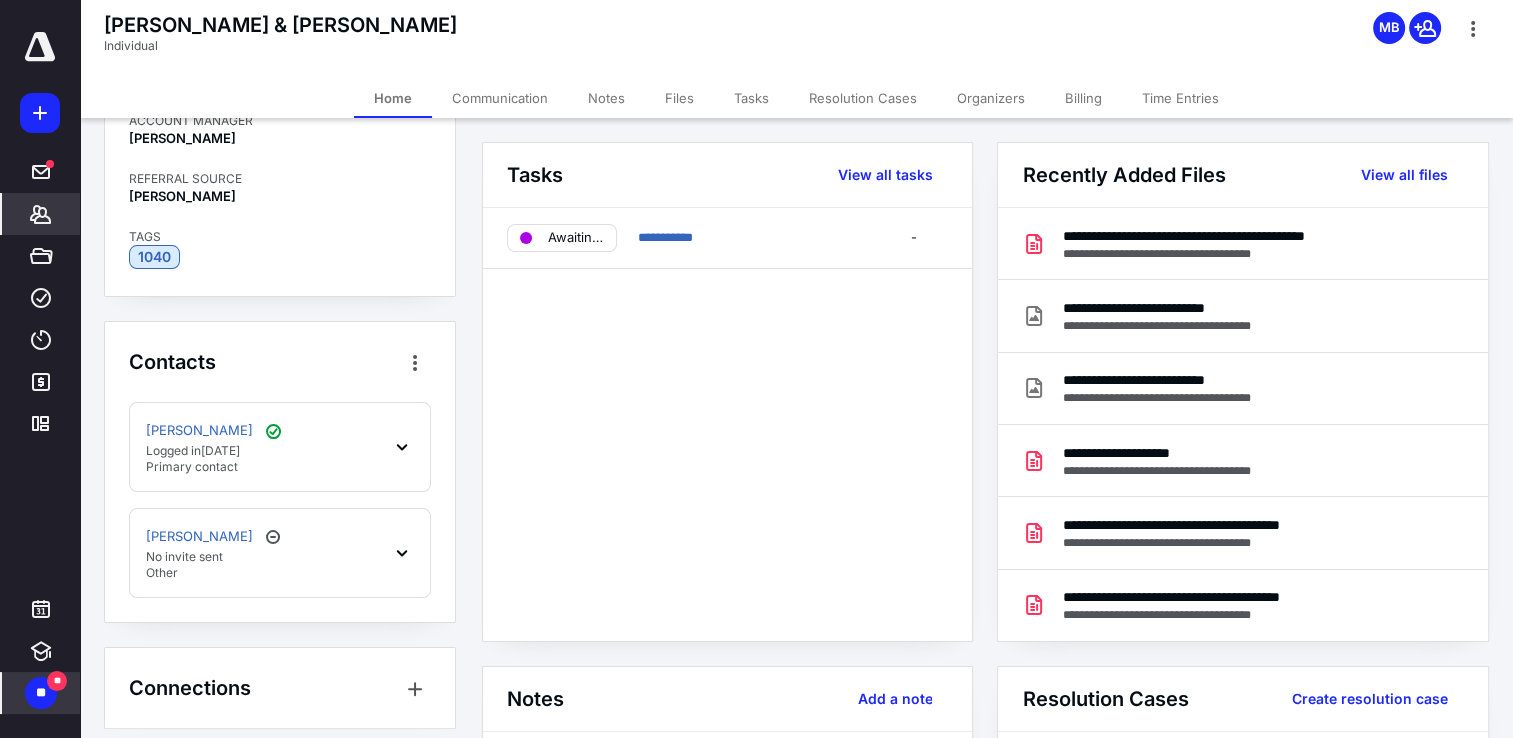 click 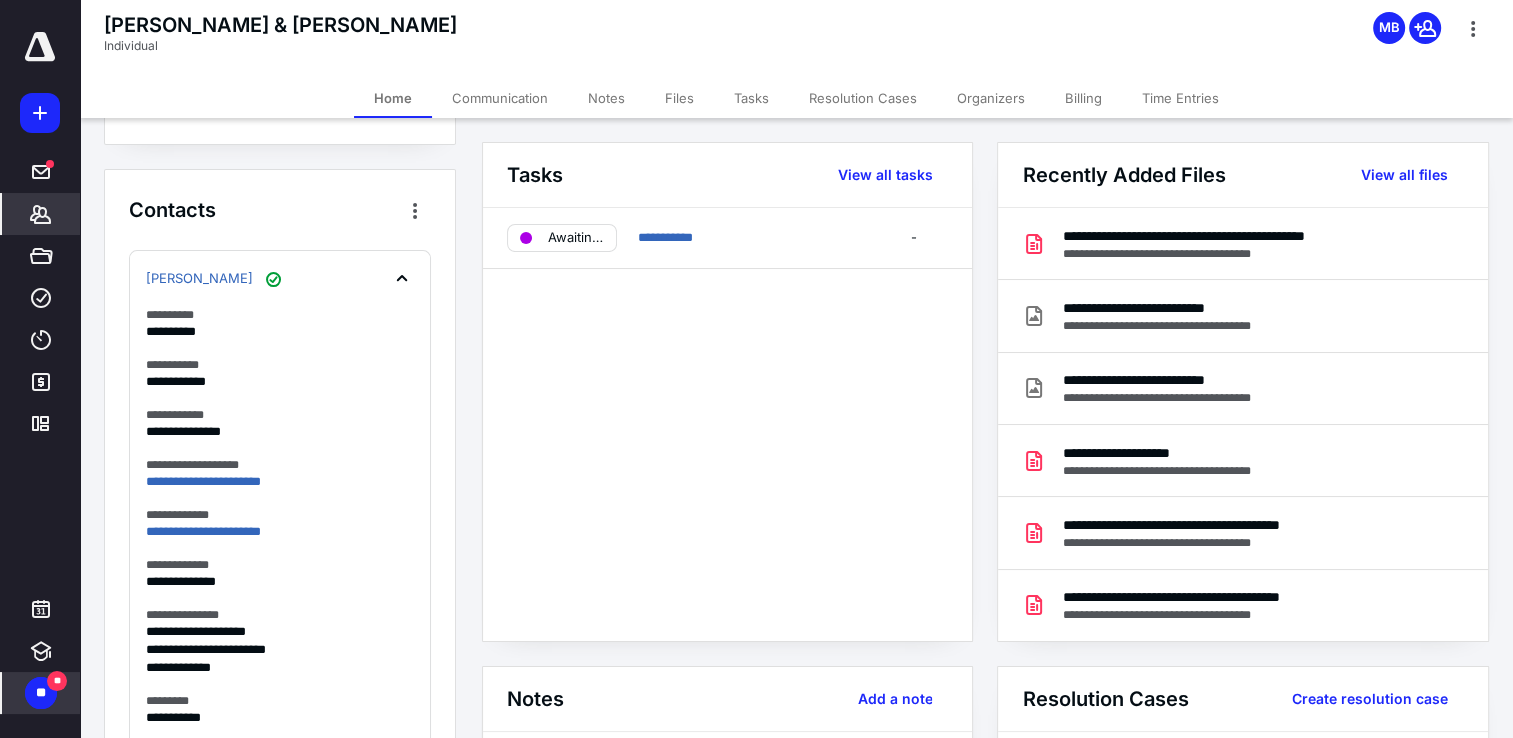 scroll, scrollTop: 600, scrollLeft: 0, axis: vertical 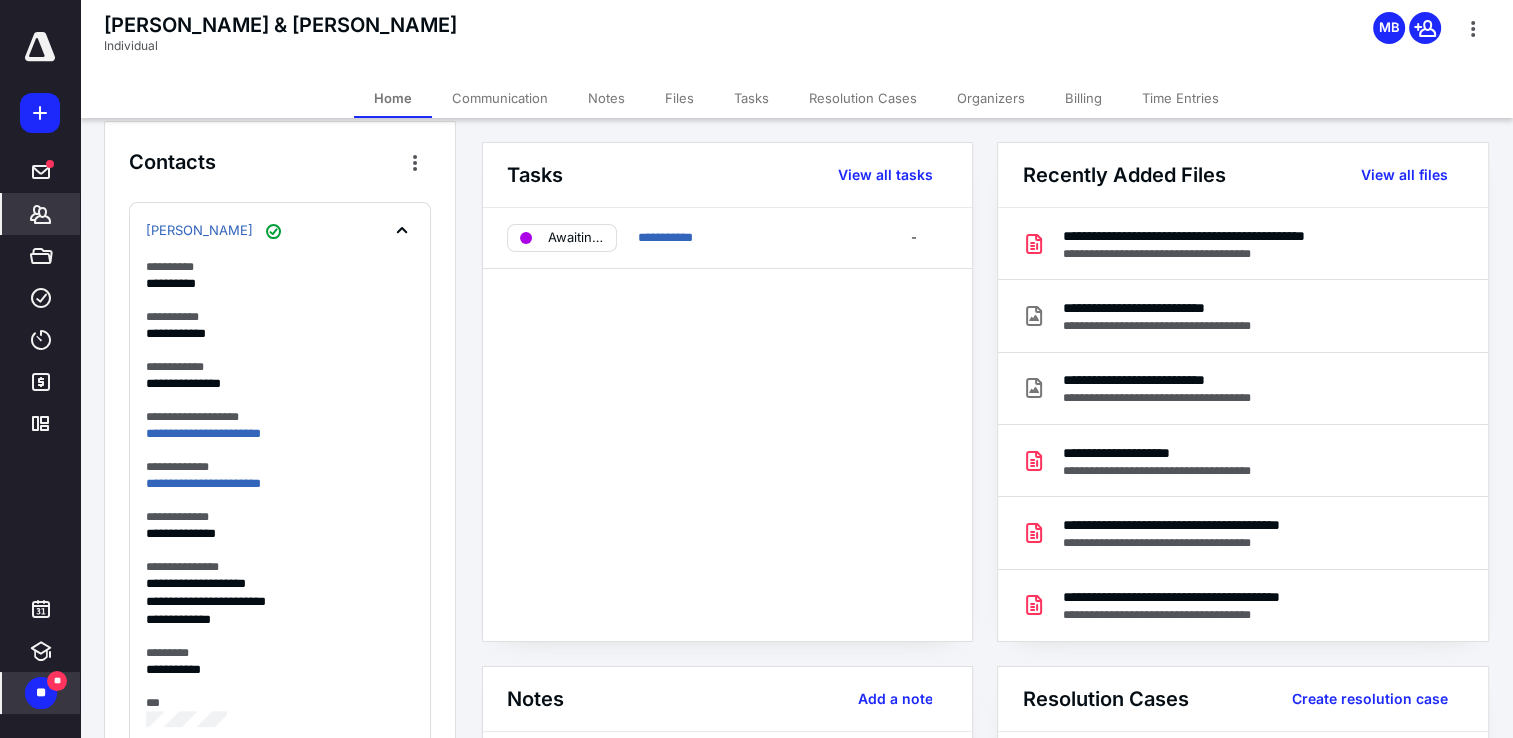 click on "**" at bounding box center [57, 681] 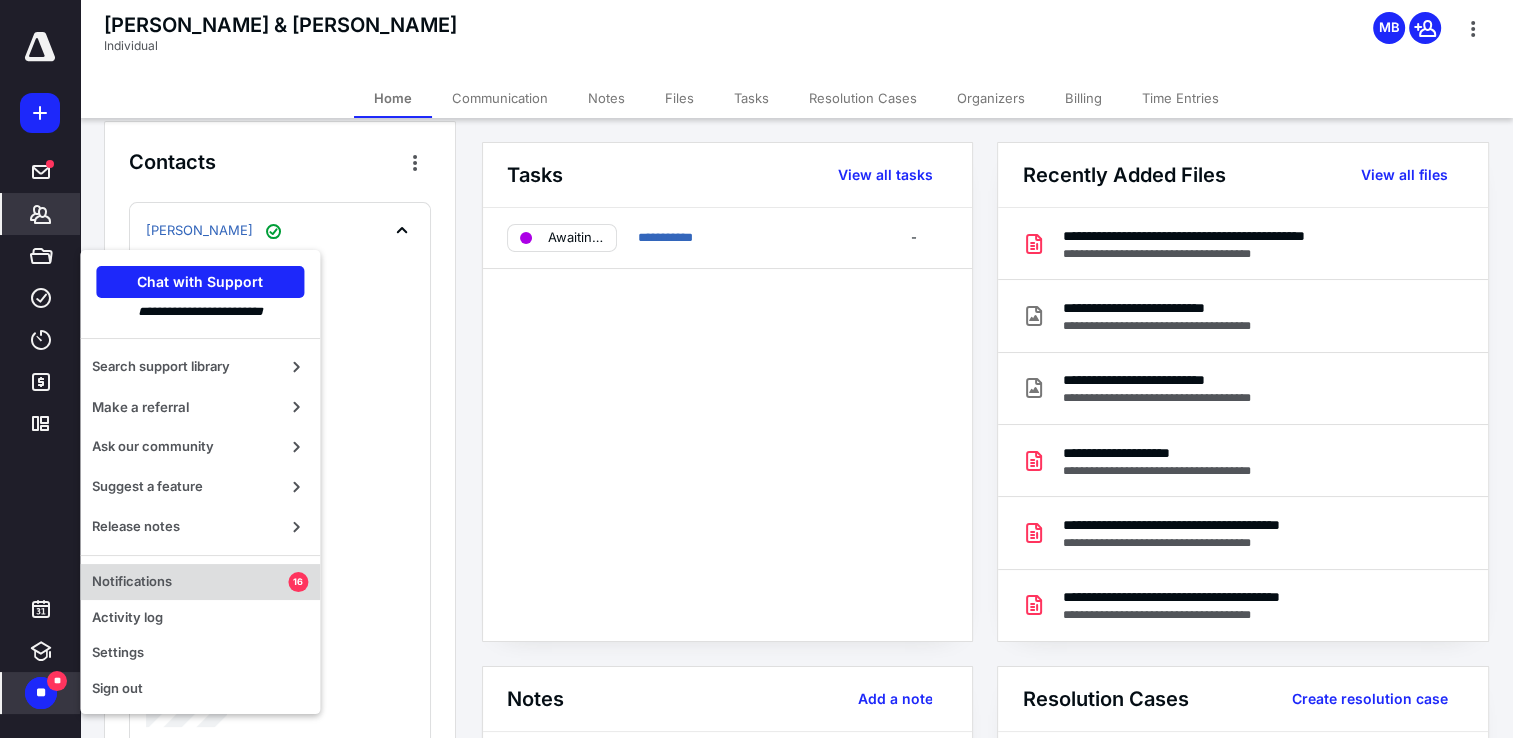 click on "Notifications" at bounding box center [190, 582] 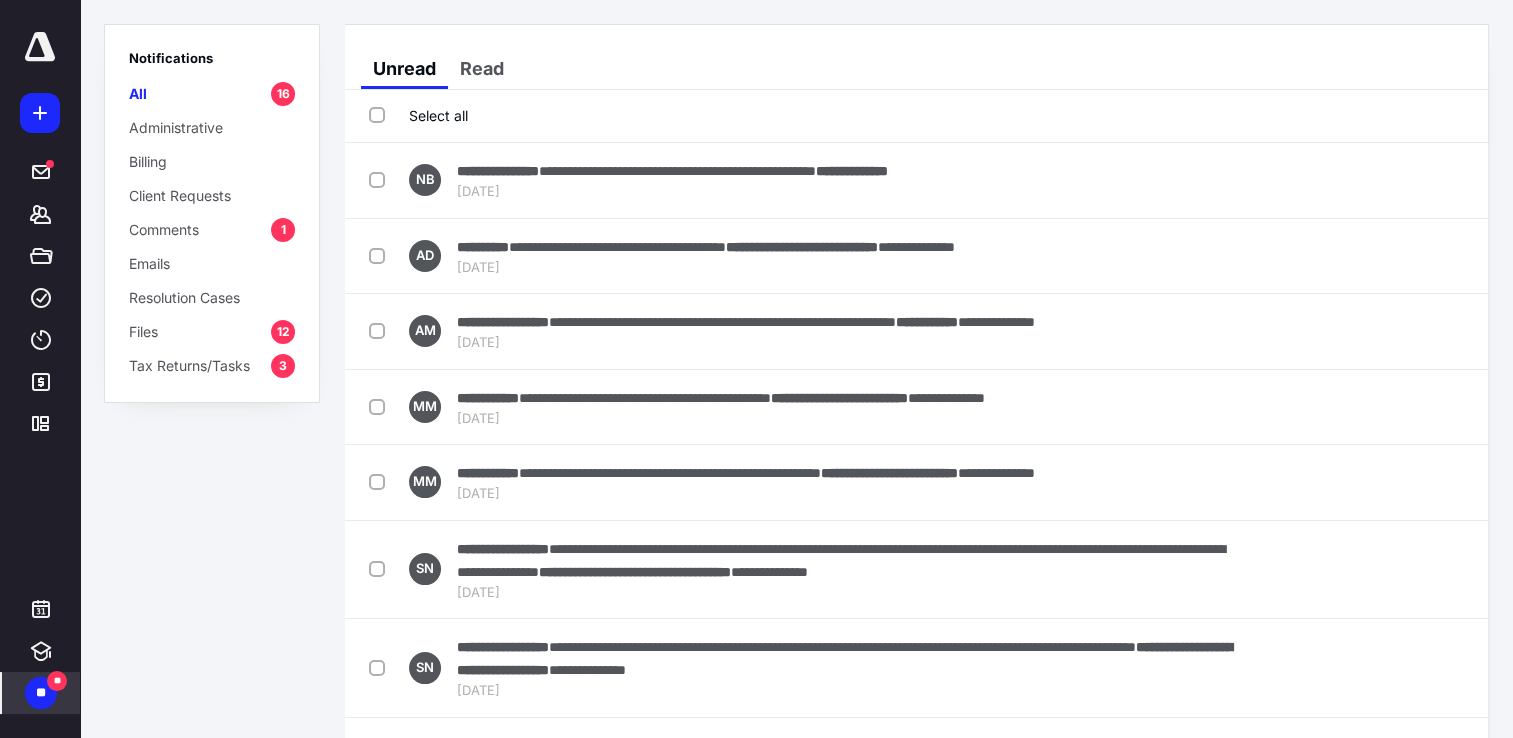 click on "Files 12" at bounding box center [212, 331] 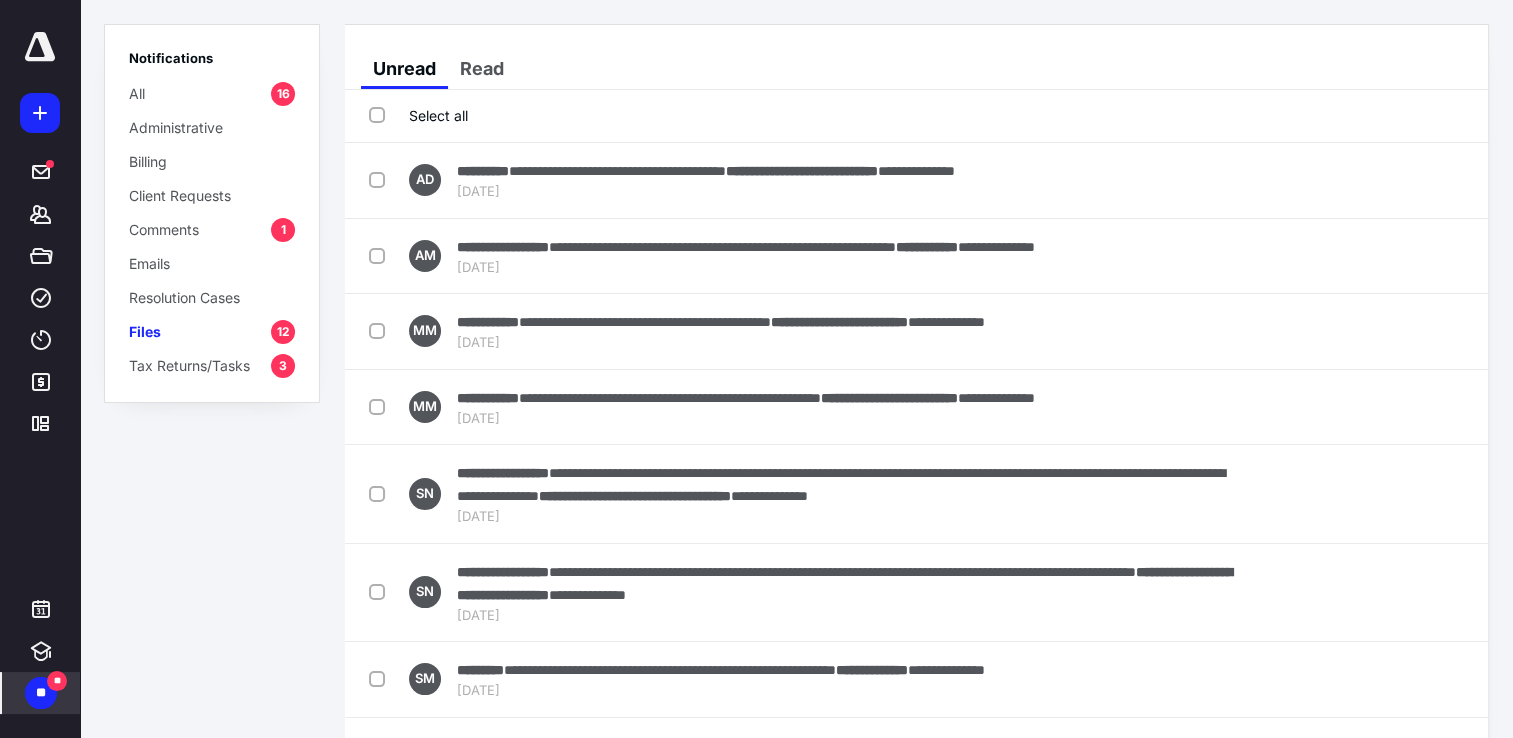 click on "Tax Returns/Tasks" at bounding box center (189, 365) 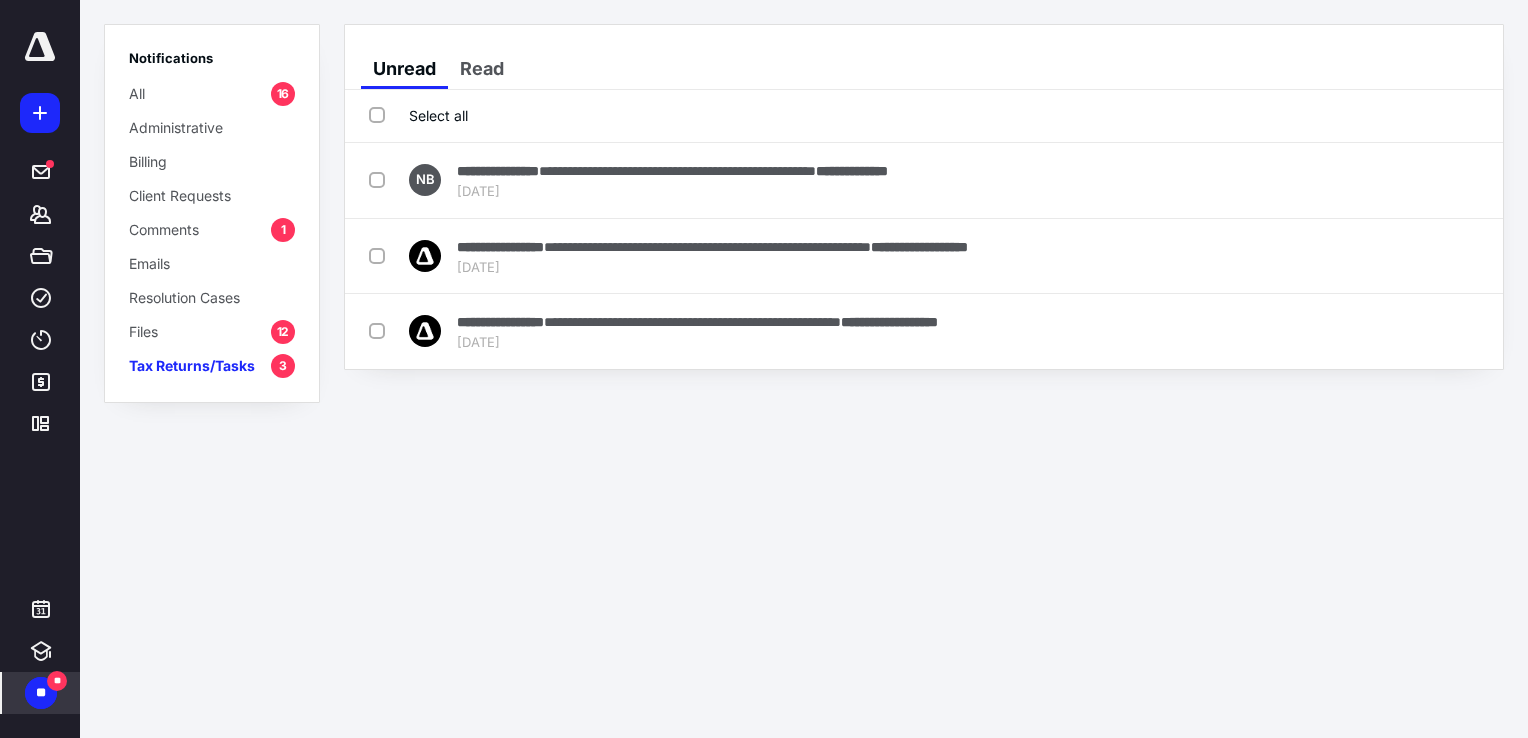 click at bounding box center (40, 47) 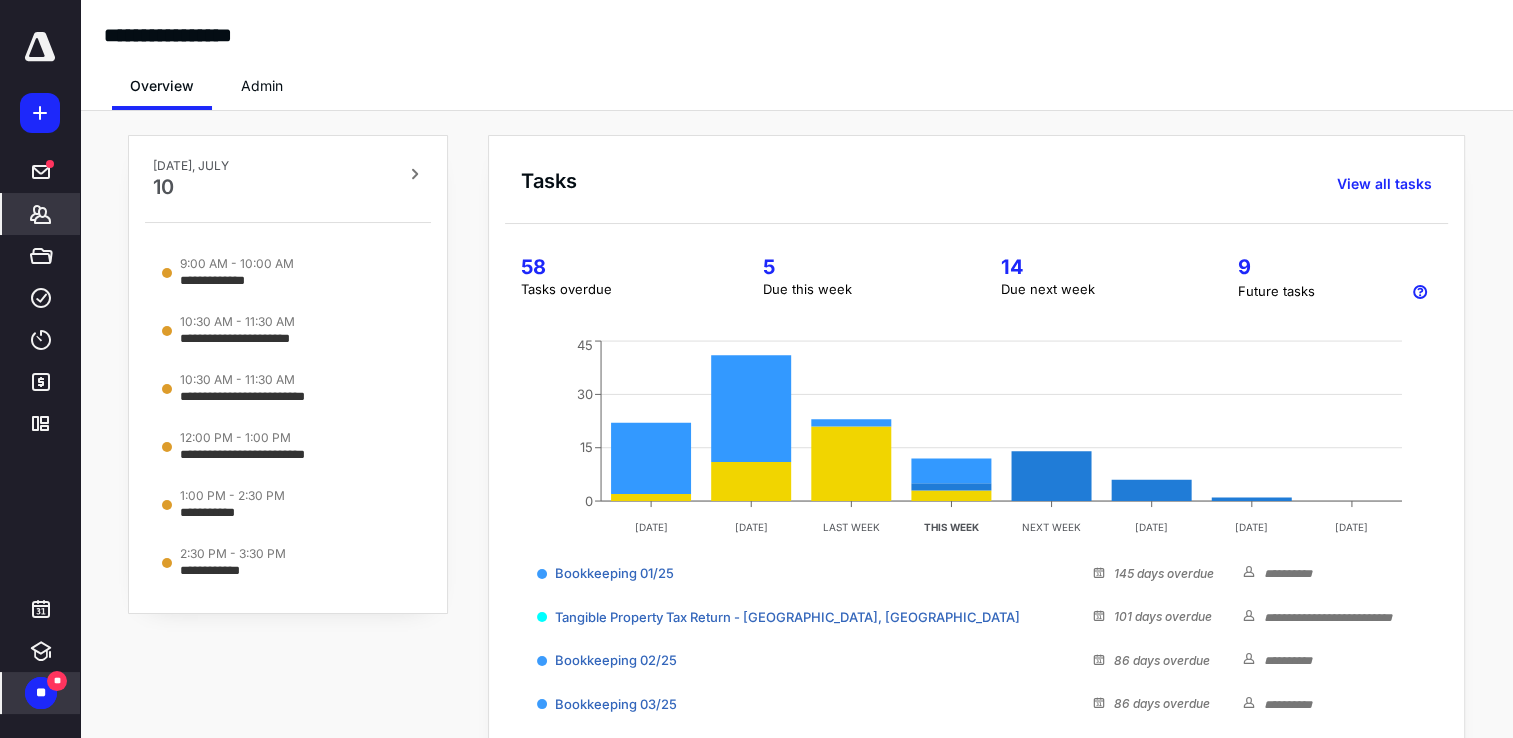 click 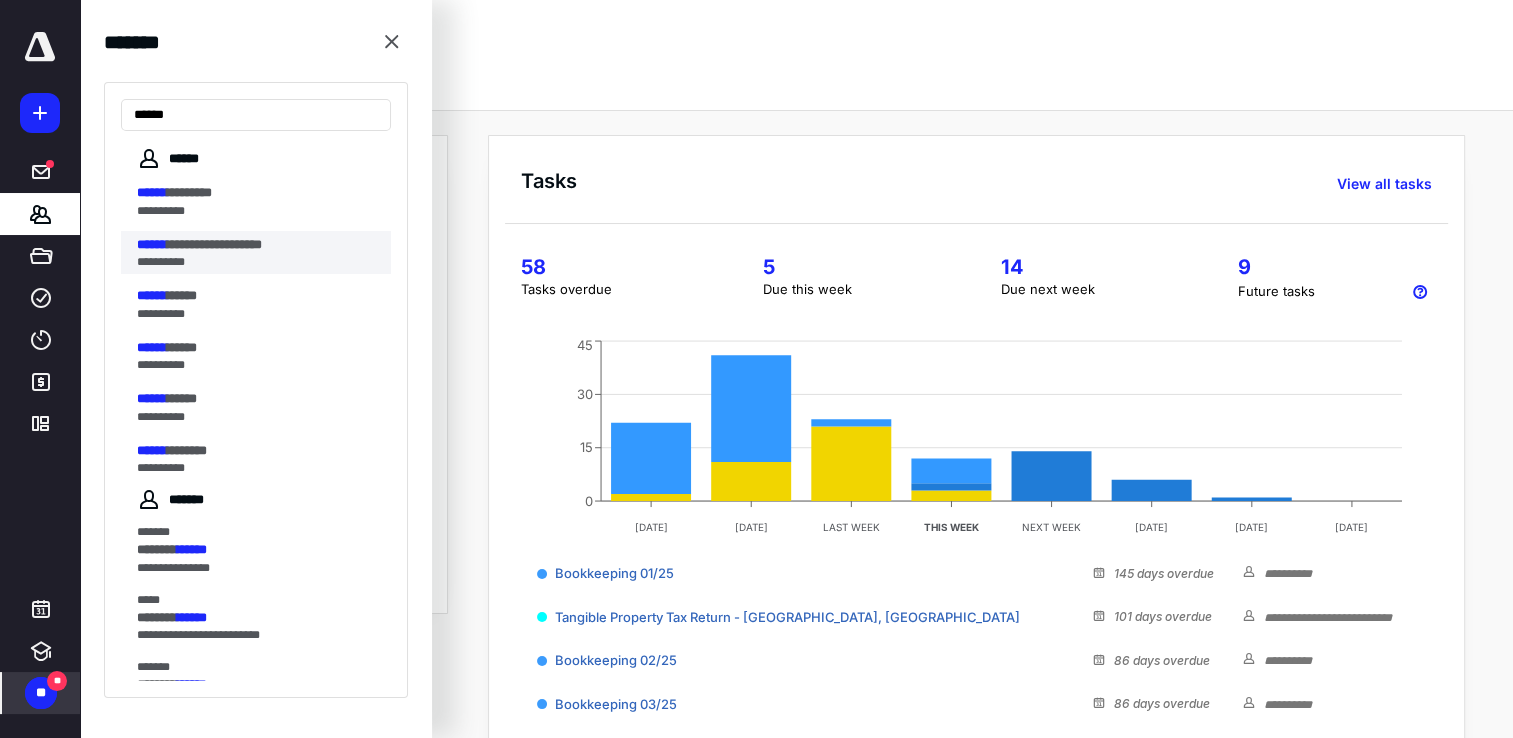 type on "******" 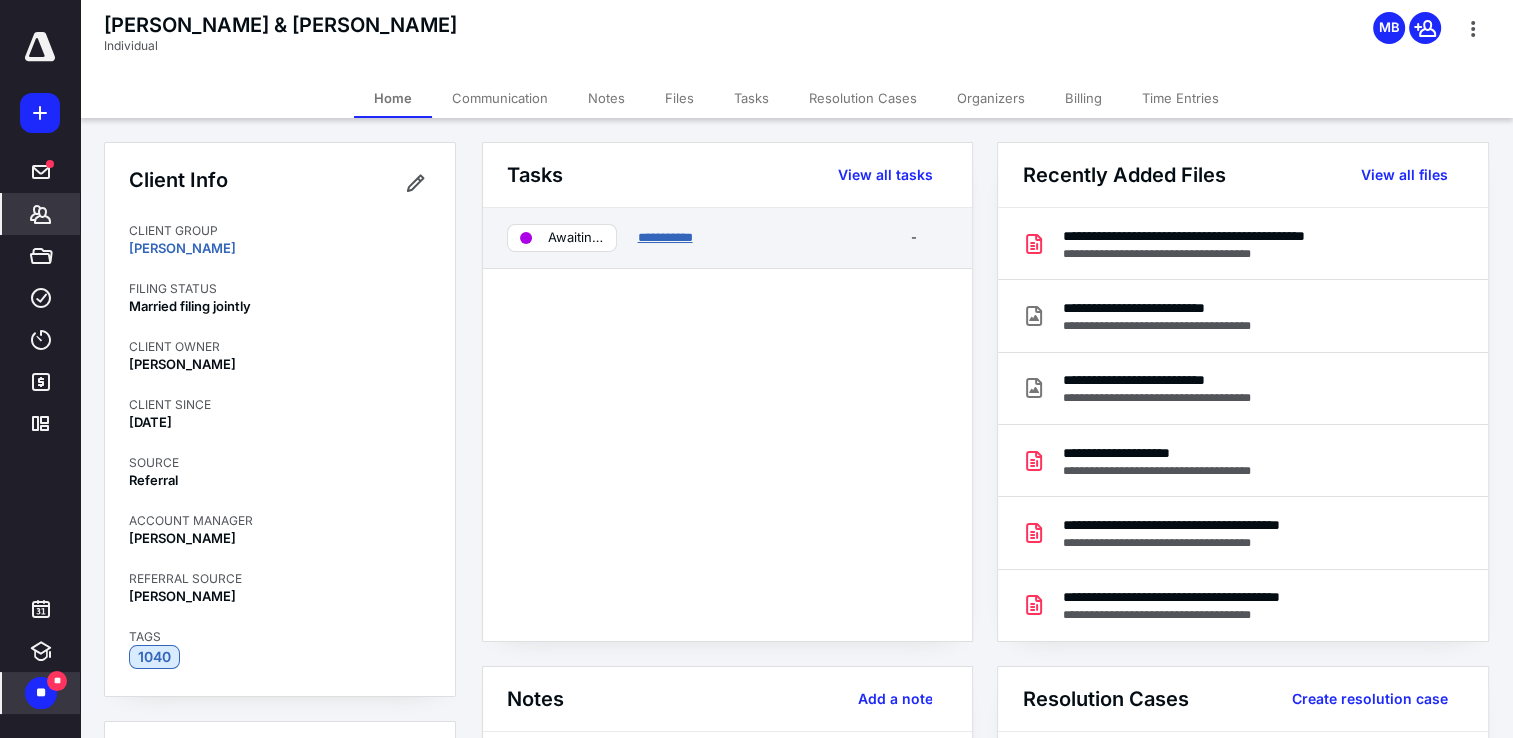 click on "**********" at bounding box center (664, 237) 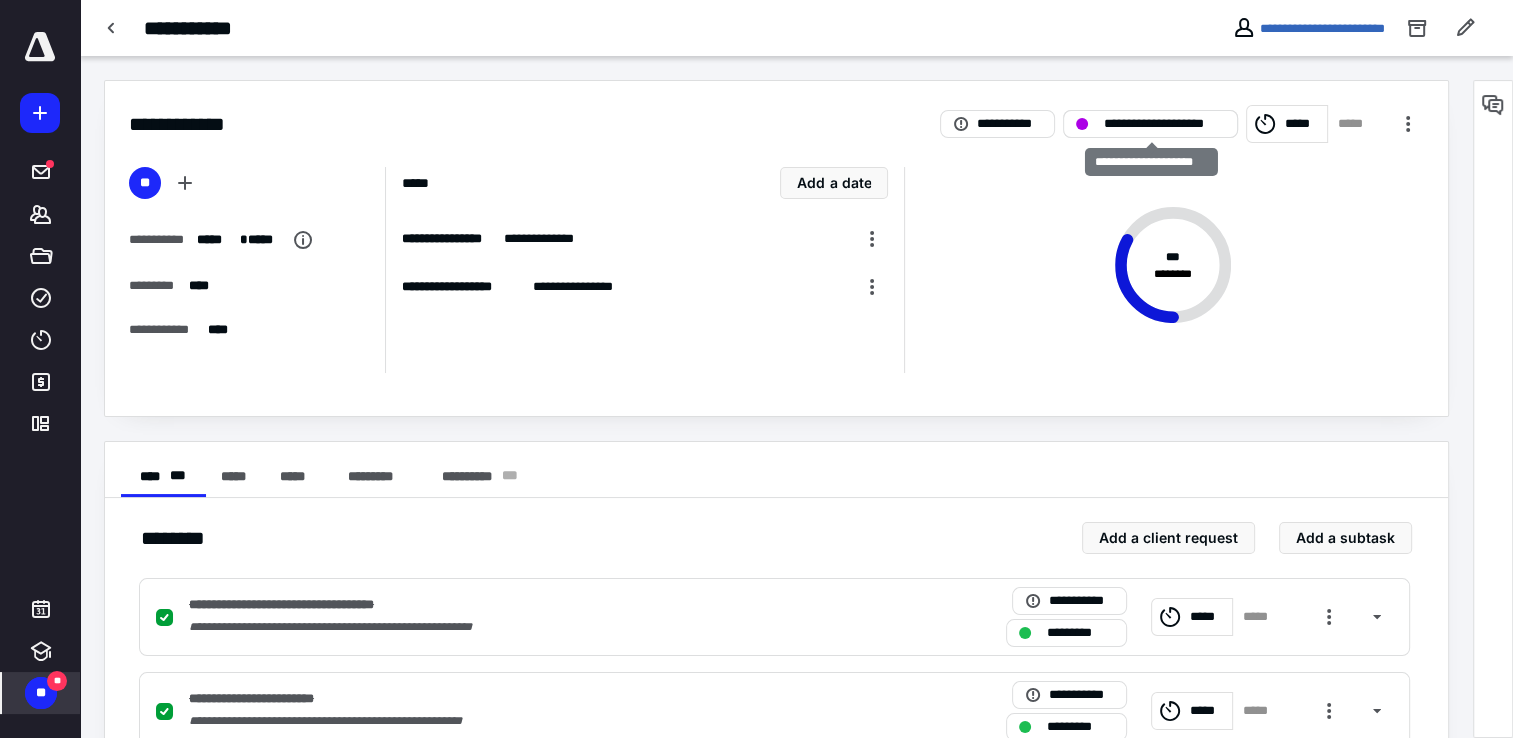 click on "**********" at bounding box center [1164, 124] 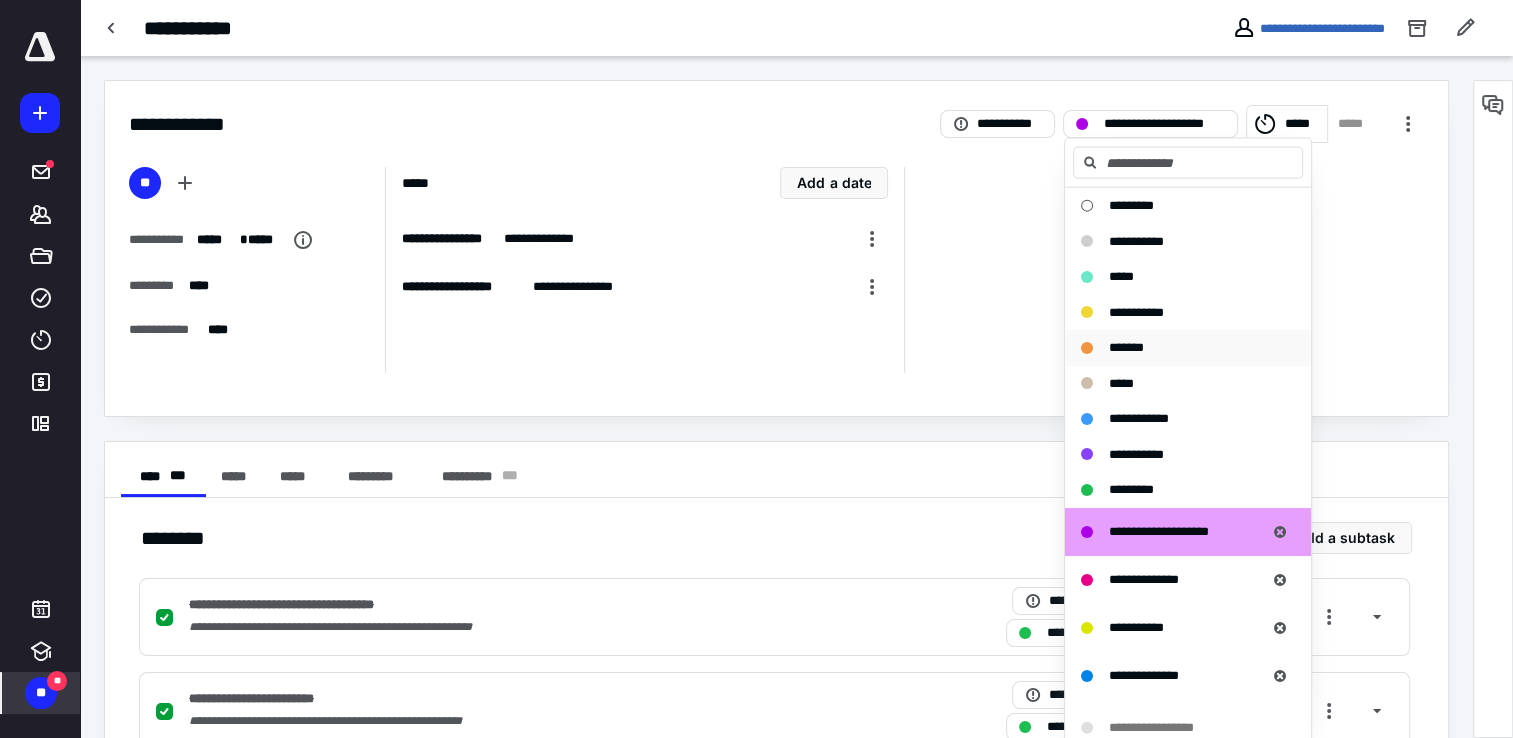 scroll, scrollTop: 100, scrollLeft: 0, axis: vertical 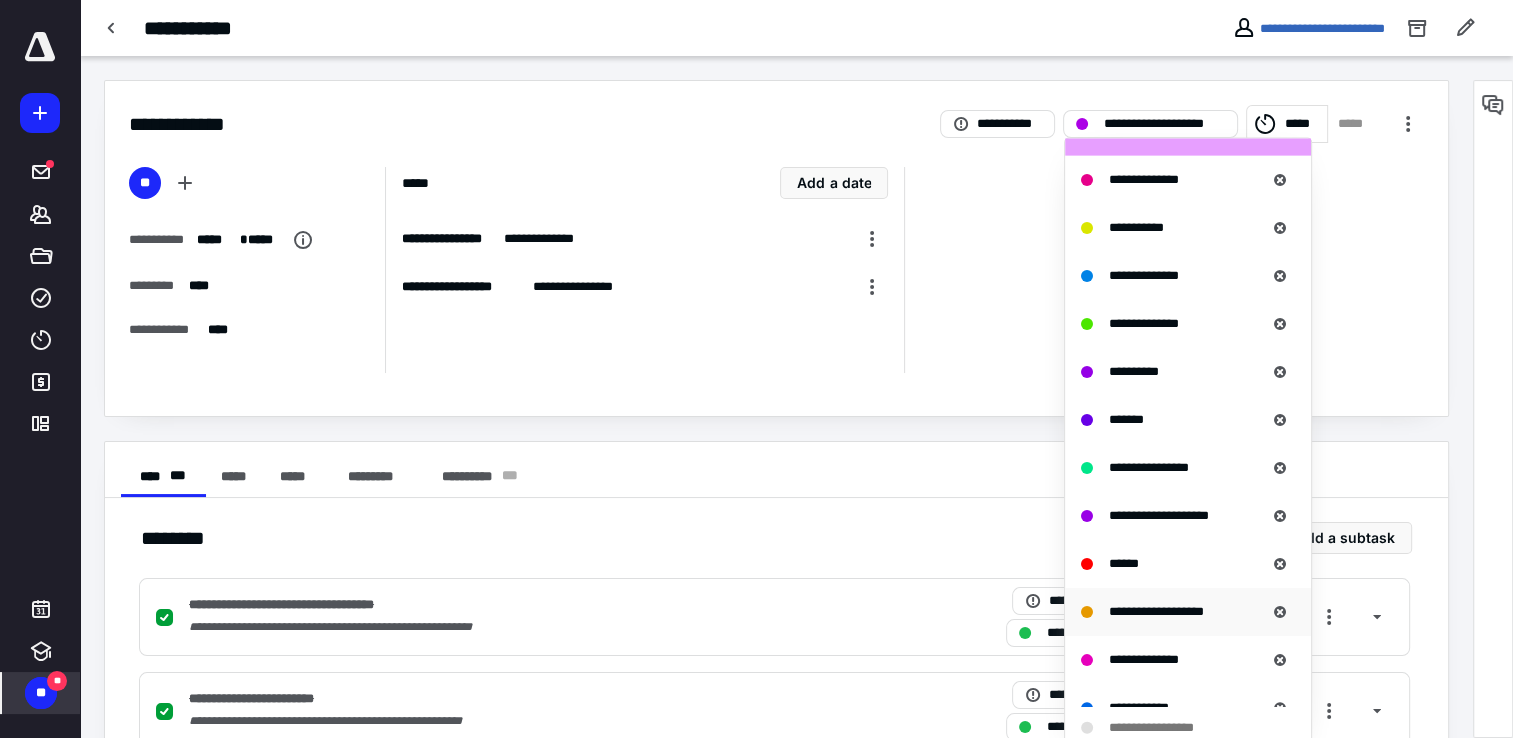 click on "**********" at bounding box center [1156, 610] 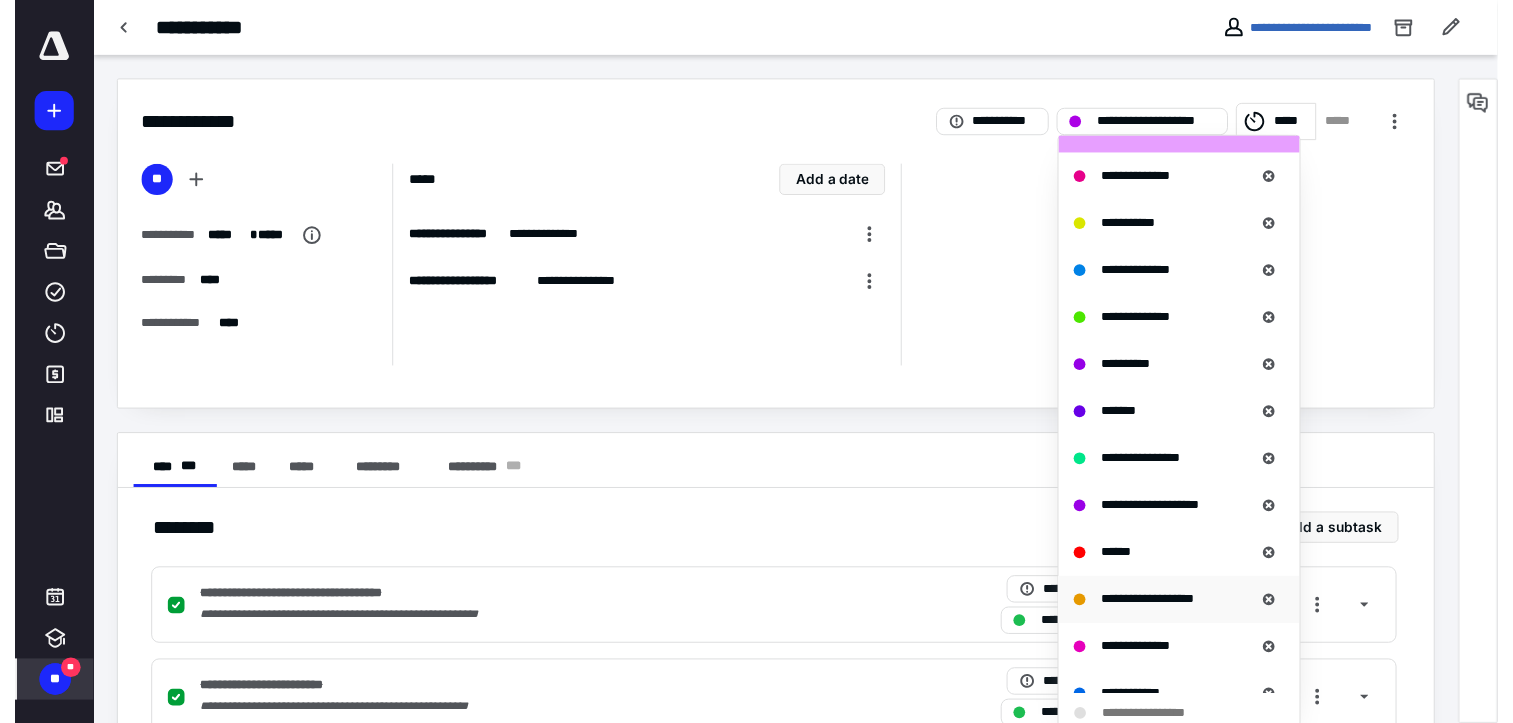 scroll, scrollTop: 352, scrollLeft: 0, axis: vertical 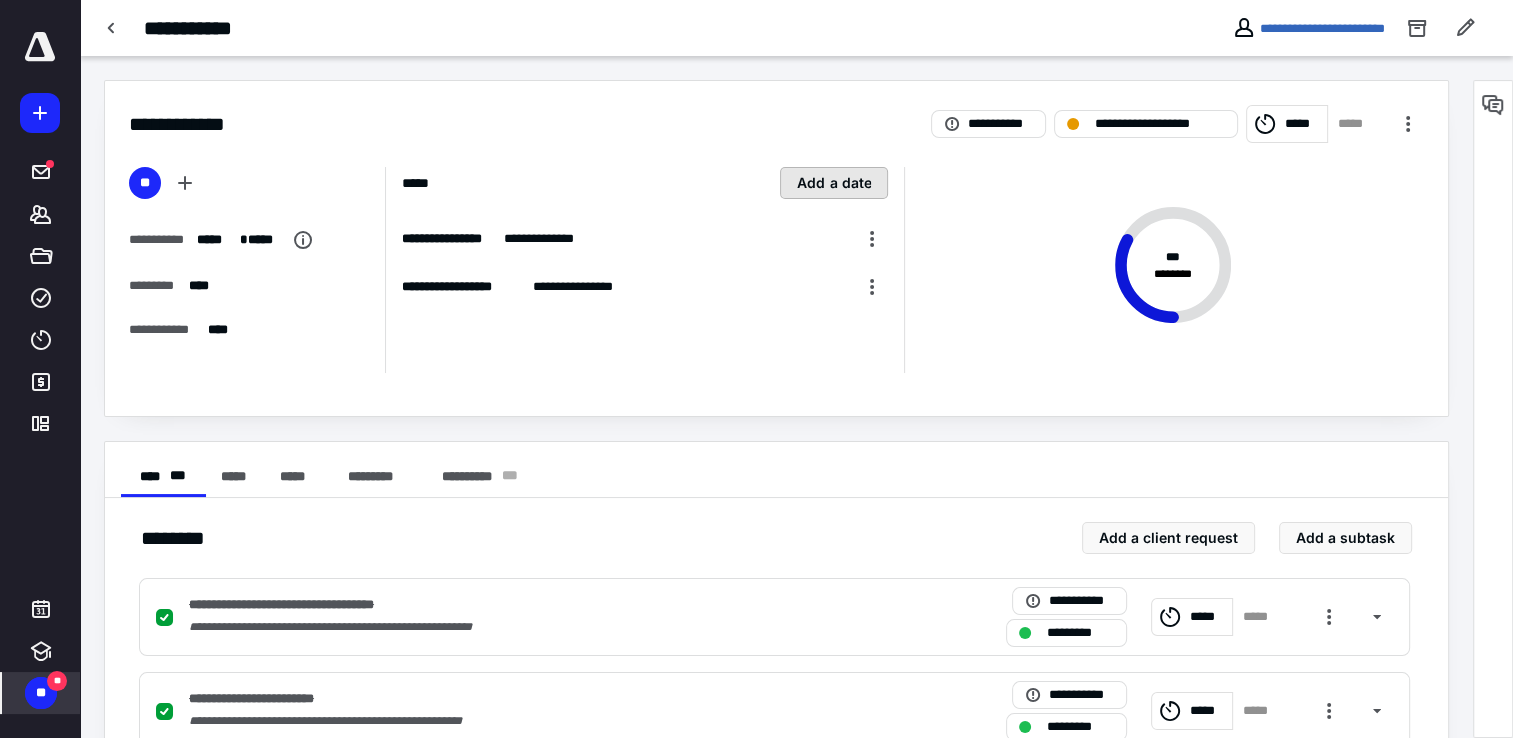 click on "Add a date" at bounding box center [834, 183] 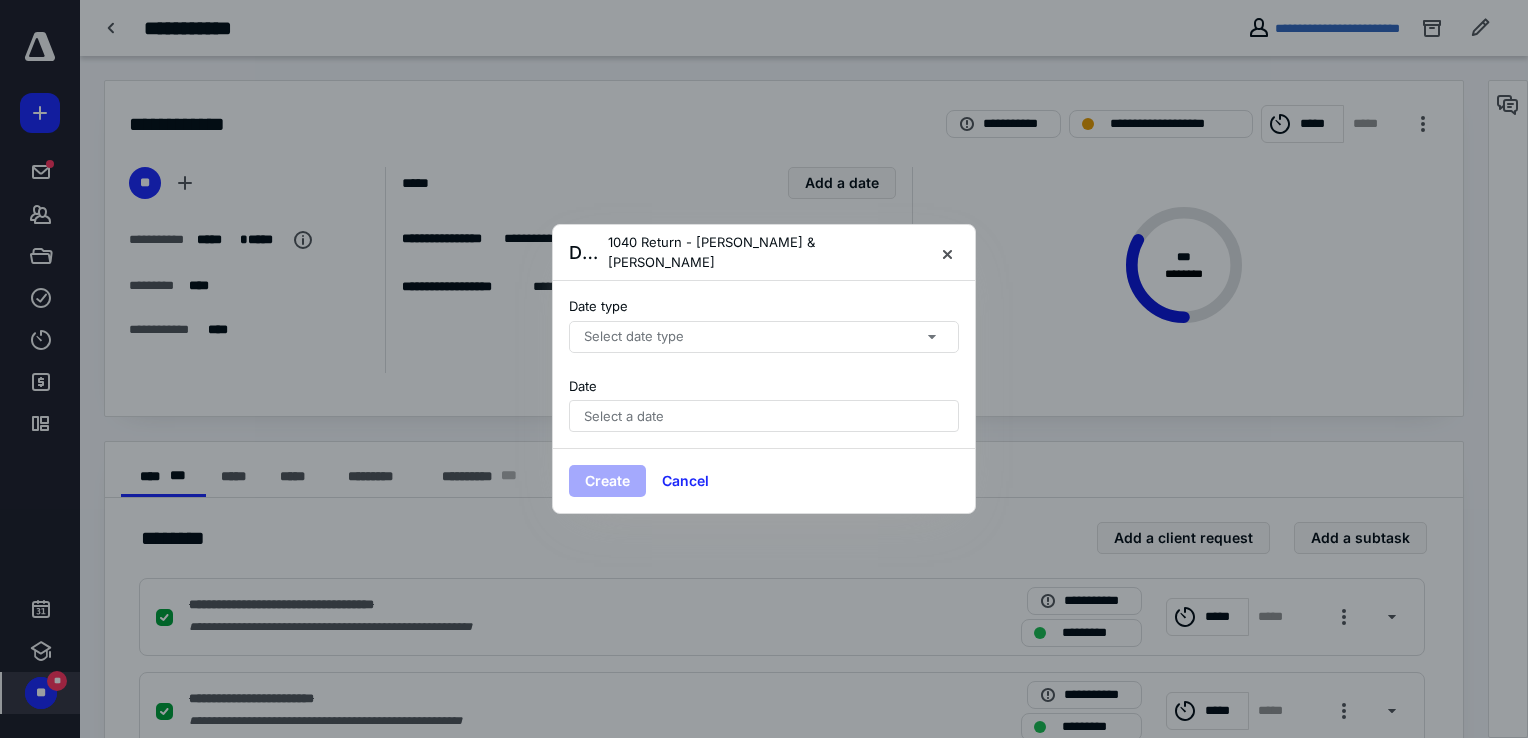 click on "Select date type" at bounding box center (634, 337) 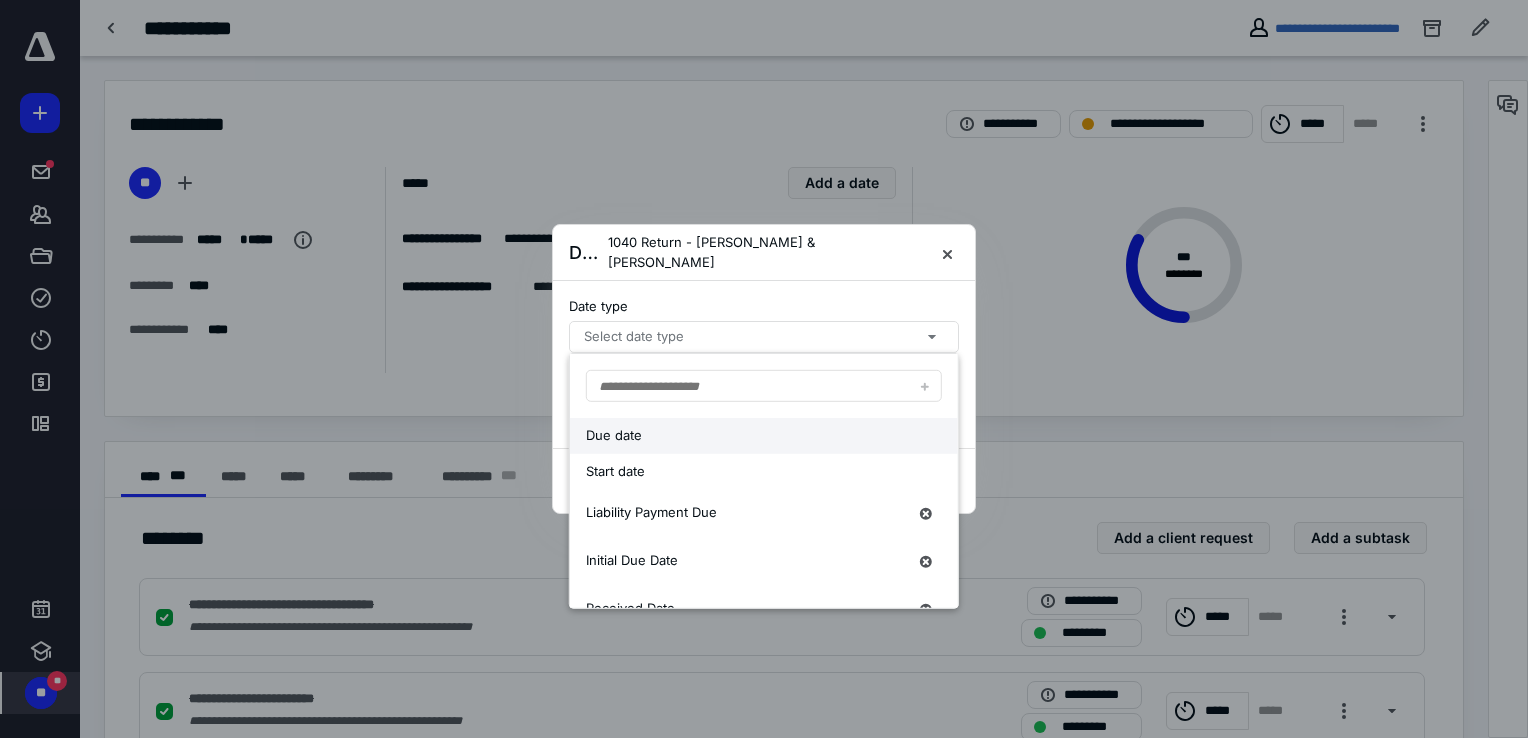 click on "Due date" at bounding box center [746, 436] 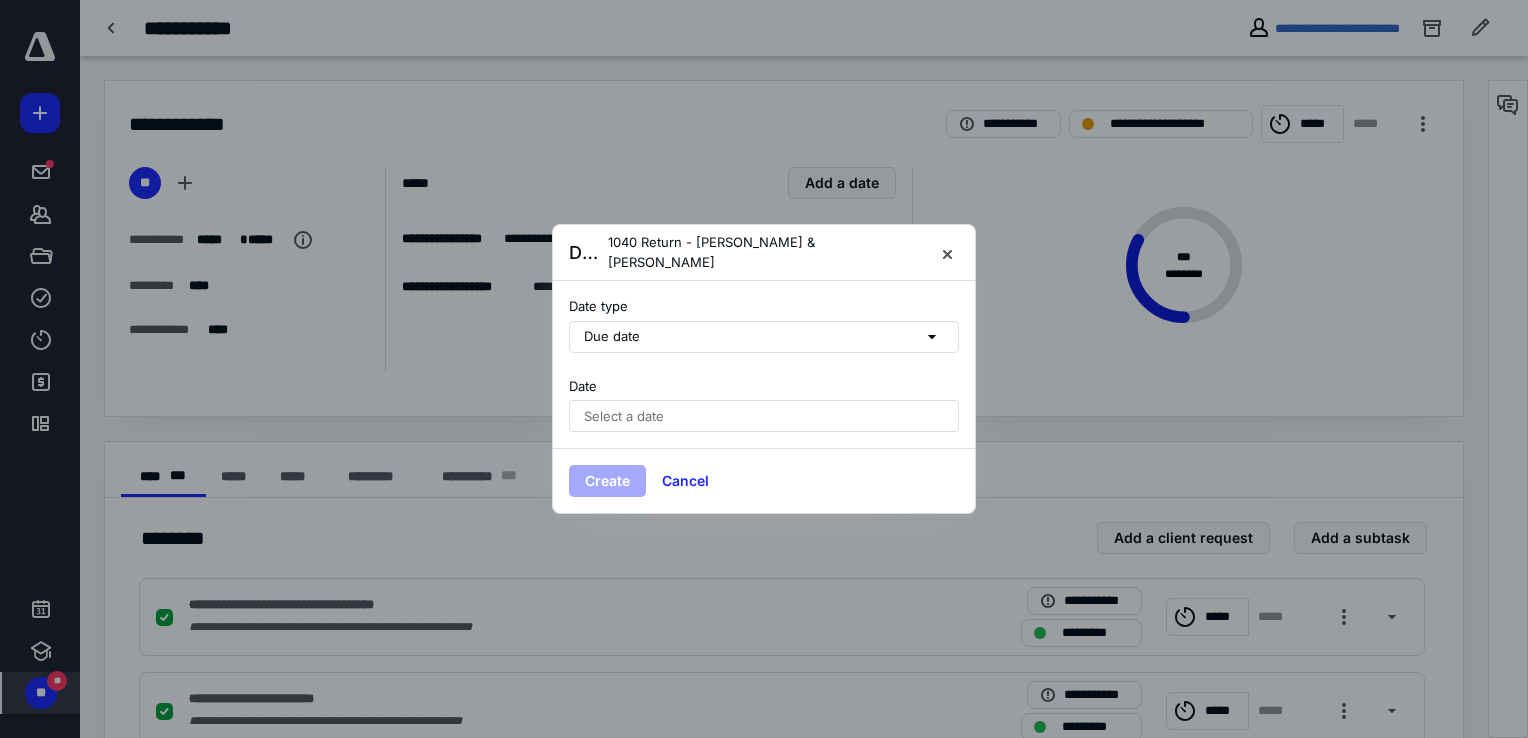 click on "Select a date" at bounding box center (764, 416) 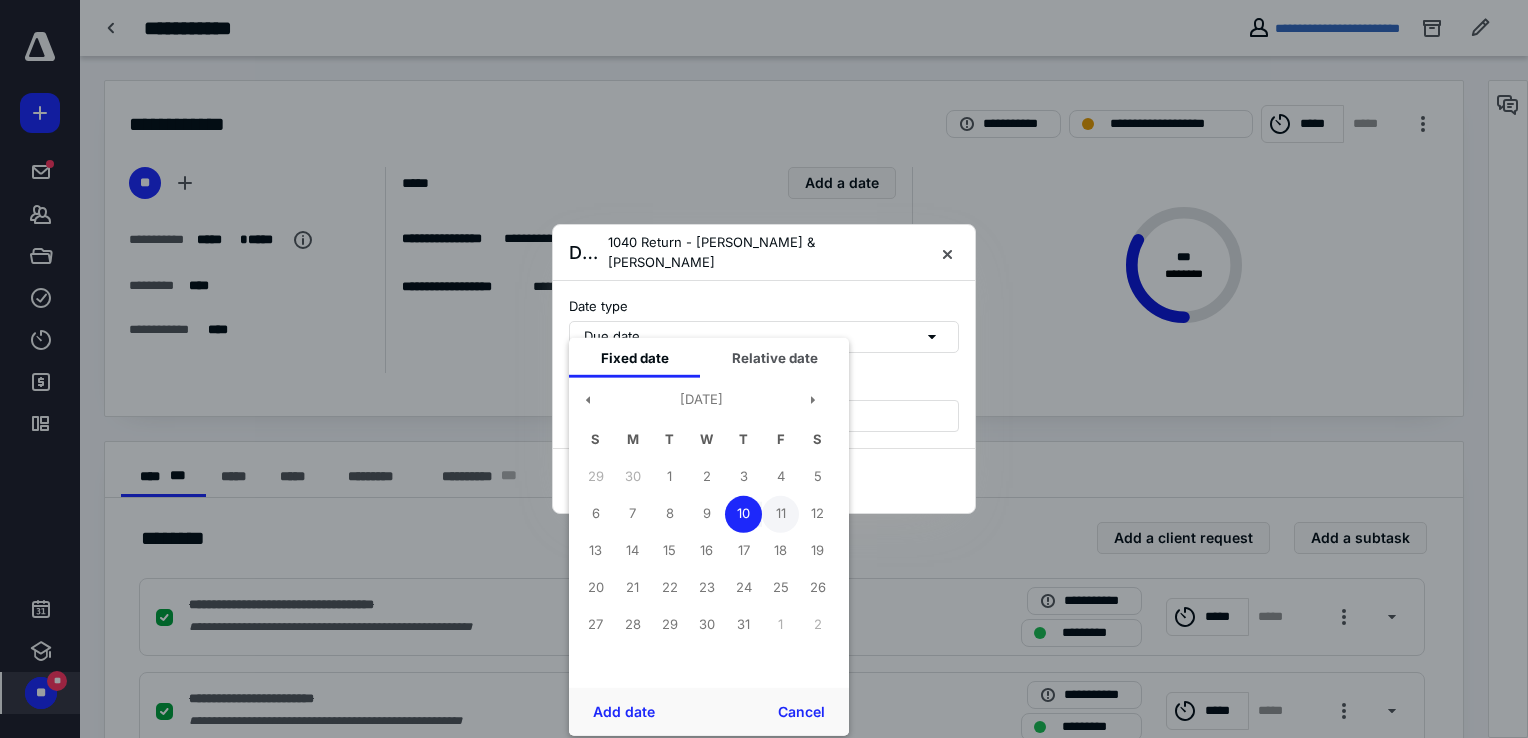 click on "11" at bounding box center [780, 513] 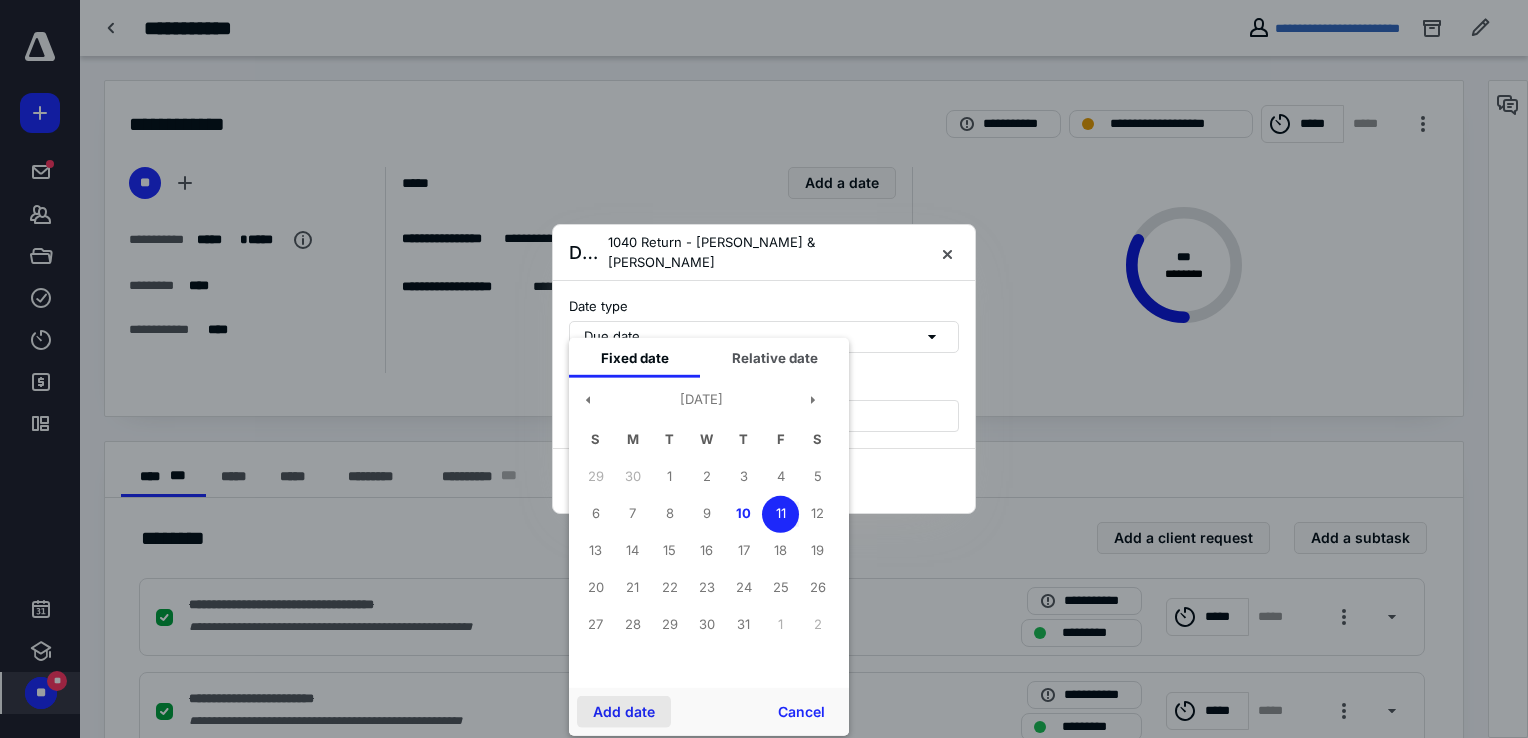 click on "Add date" at bounding box center [624, 712] 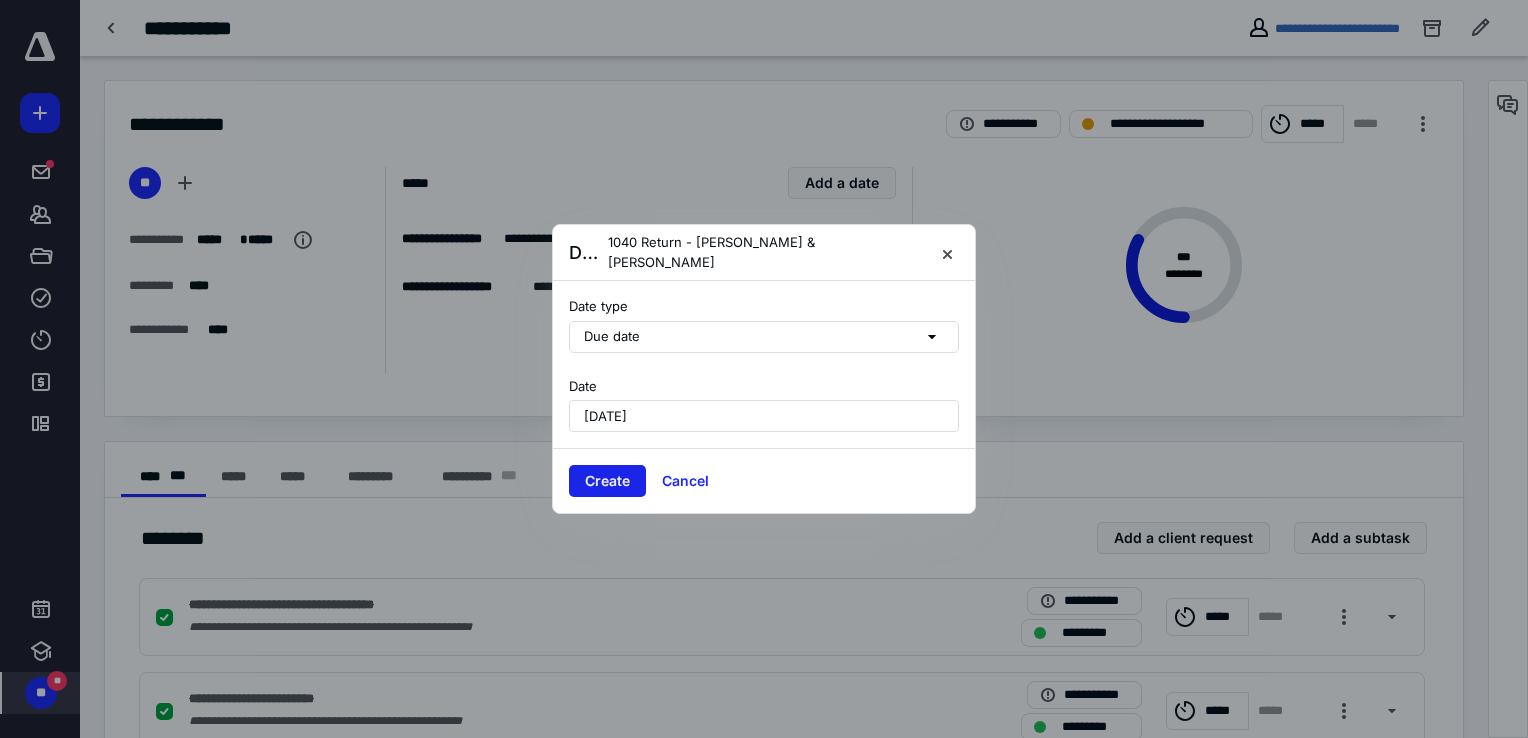 click on "Create" at bounding box center [607, 481] 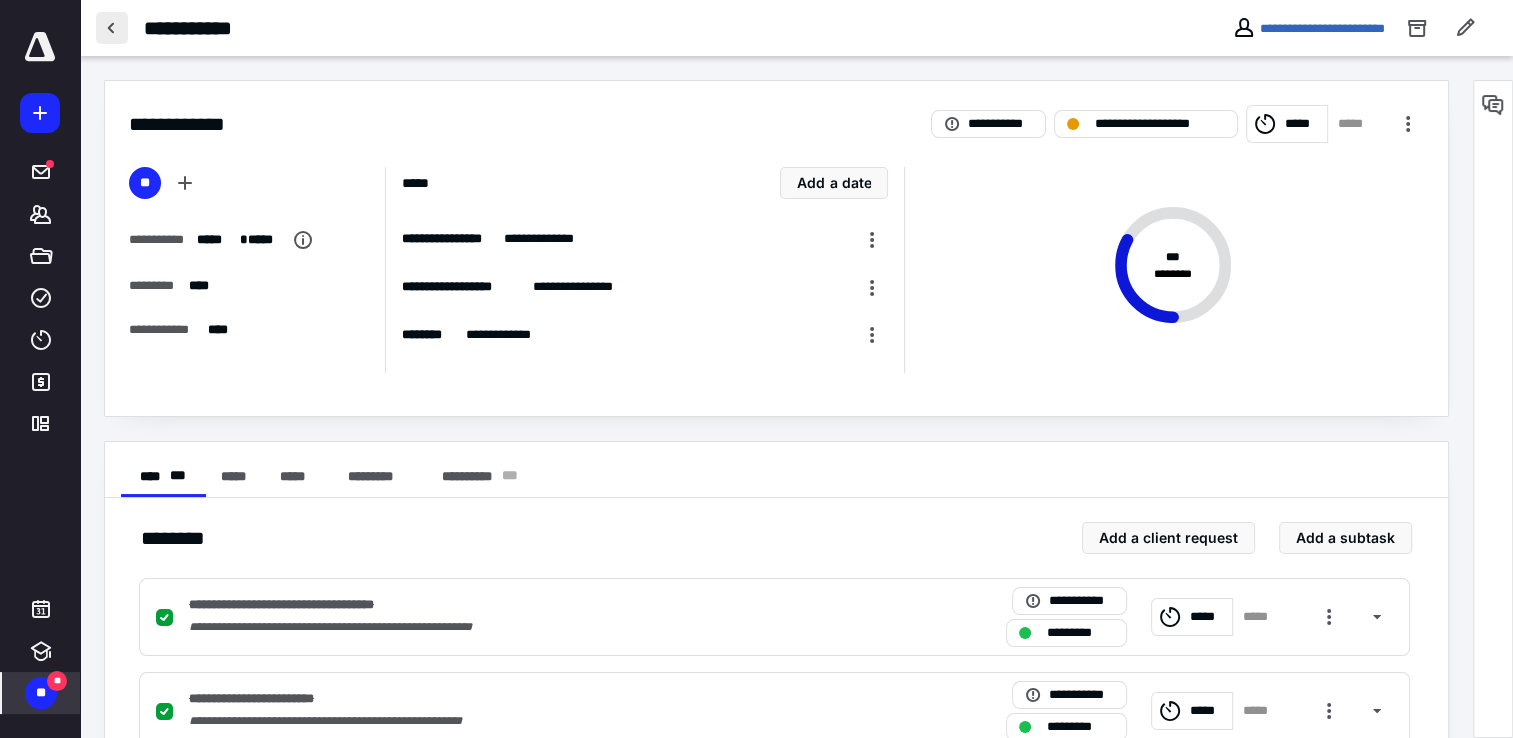 click at bounding box center [112, 28] 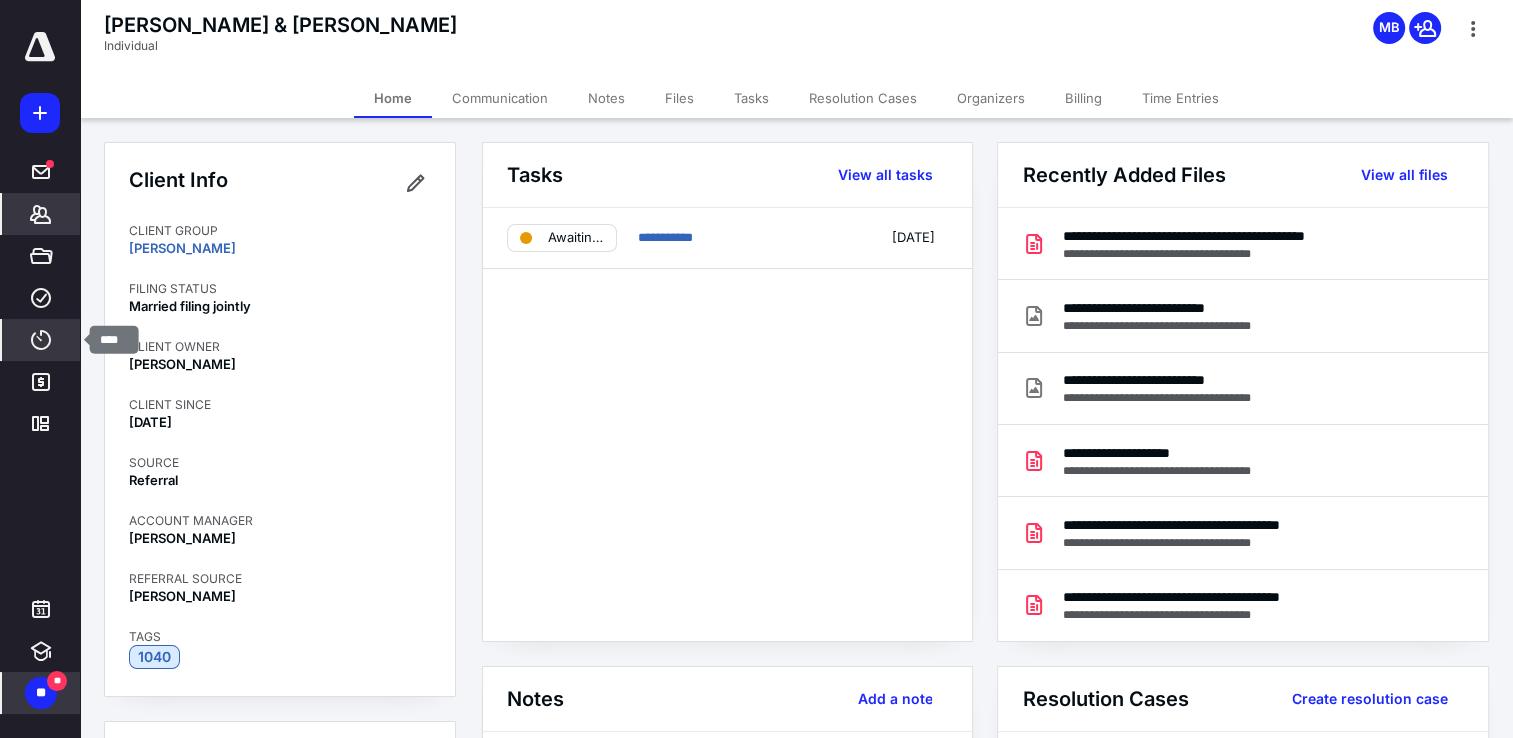 click 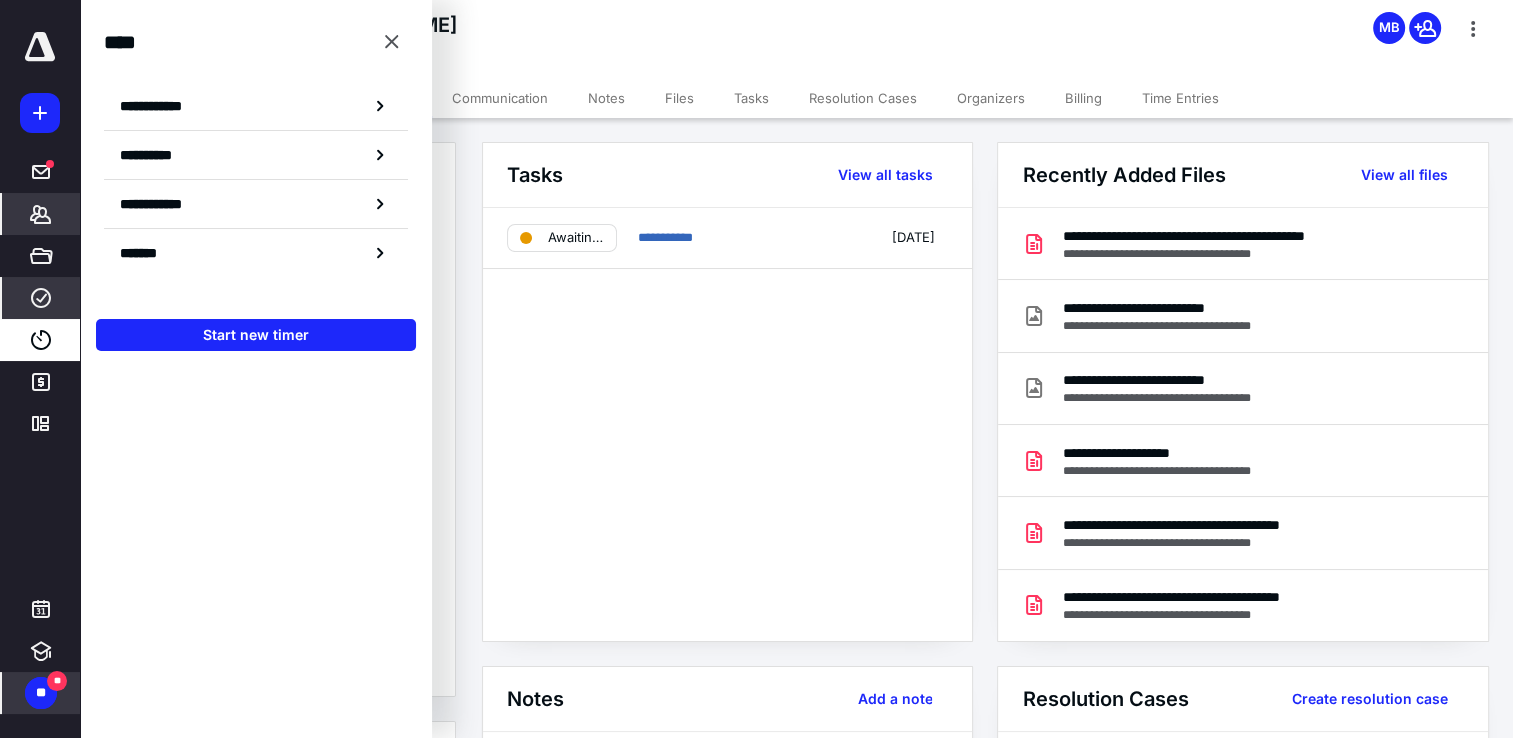 click on "****" at bounding box center [41, 298] 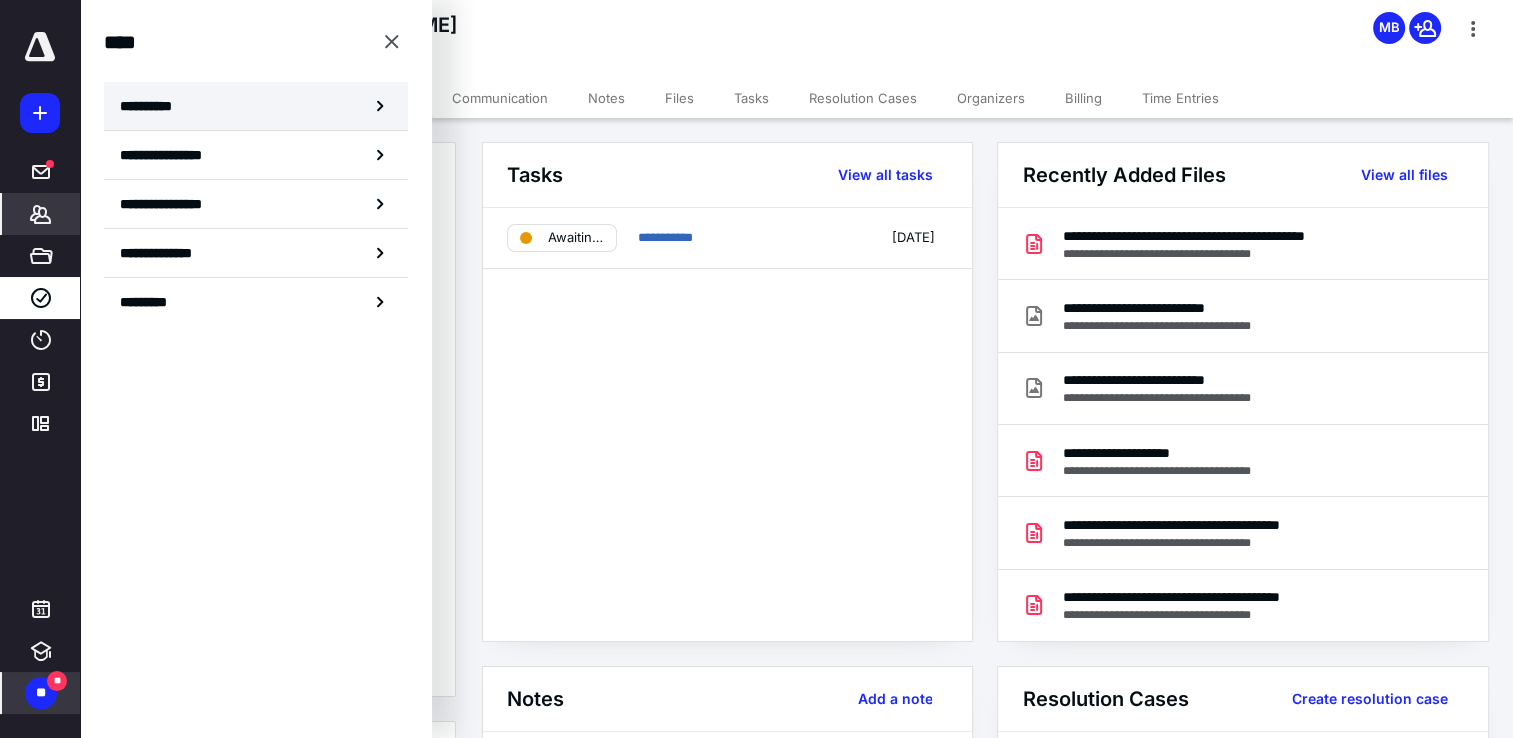 click on "**********" at bounding box center (153, 106) 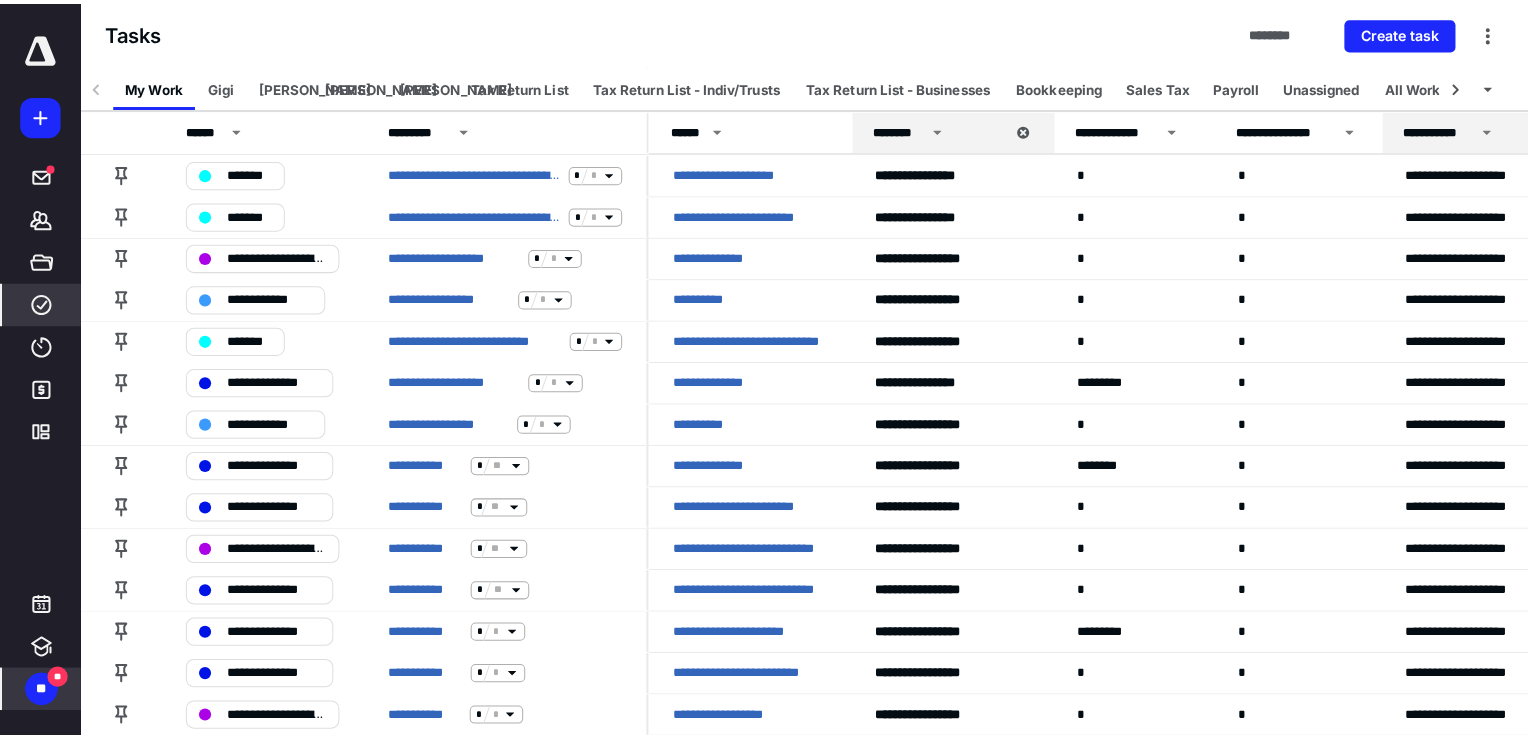scroll, scrollTop: 0, scrollLeft: 0, axis: both 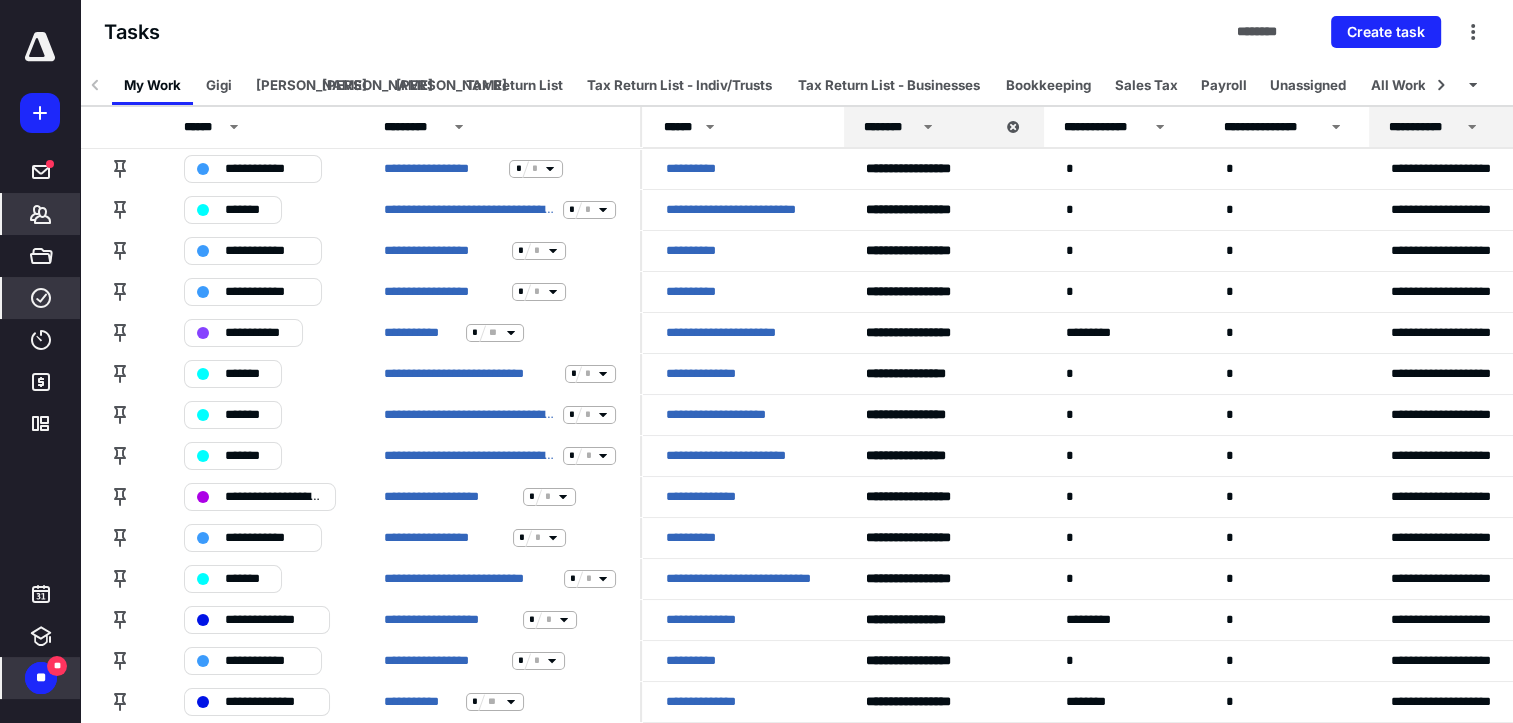 click 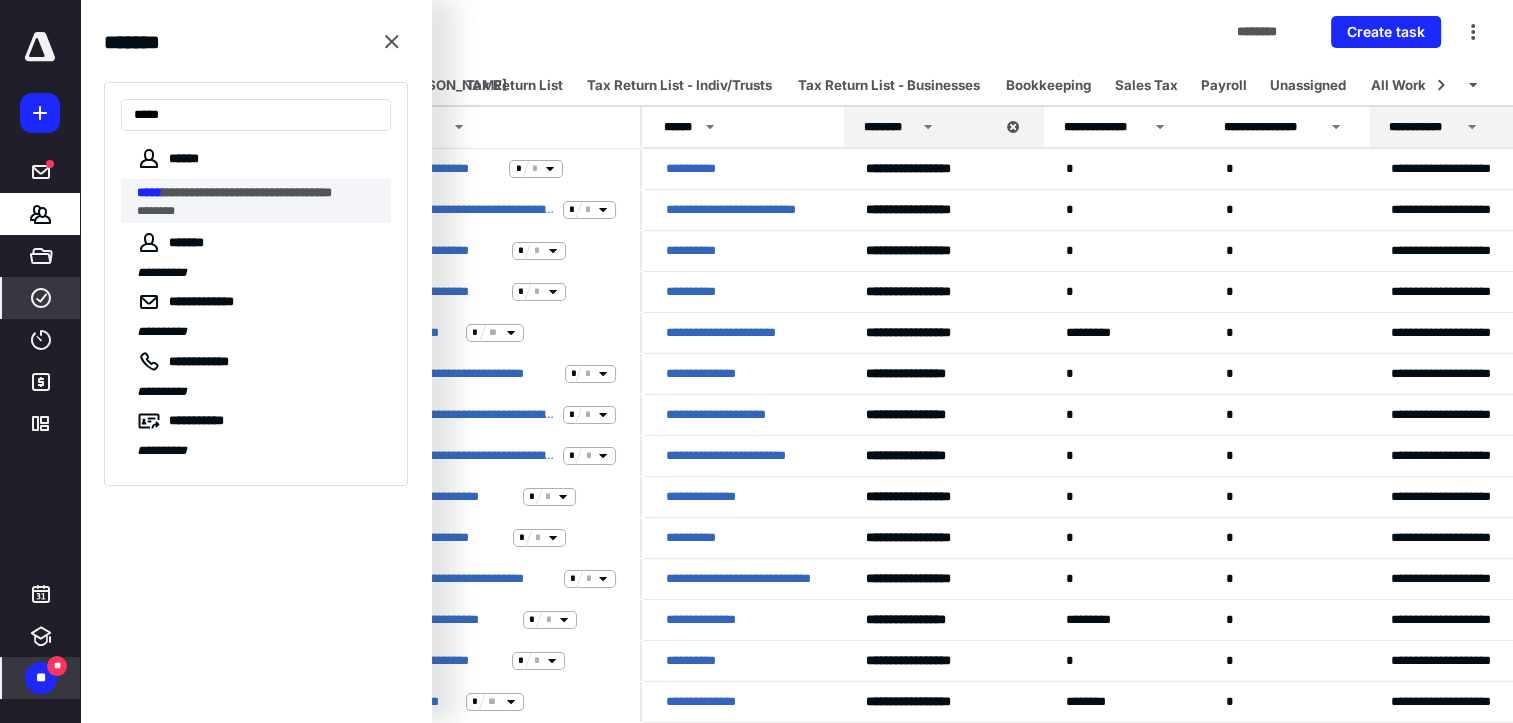 type on "*****" 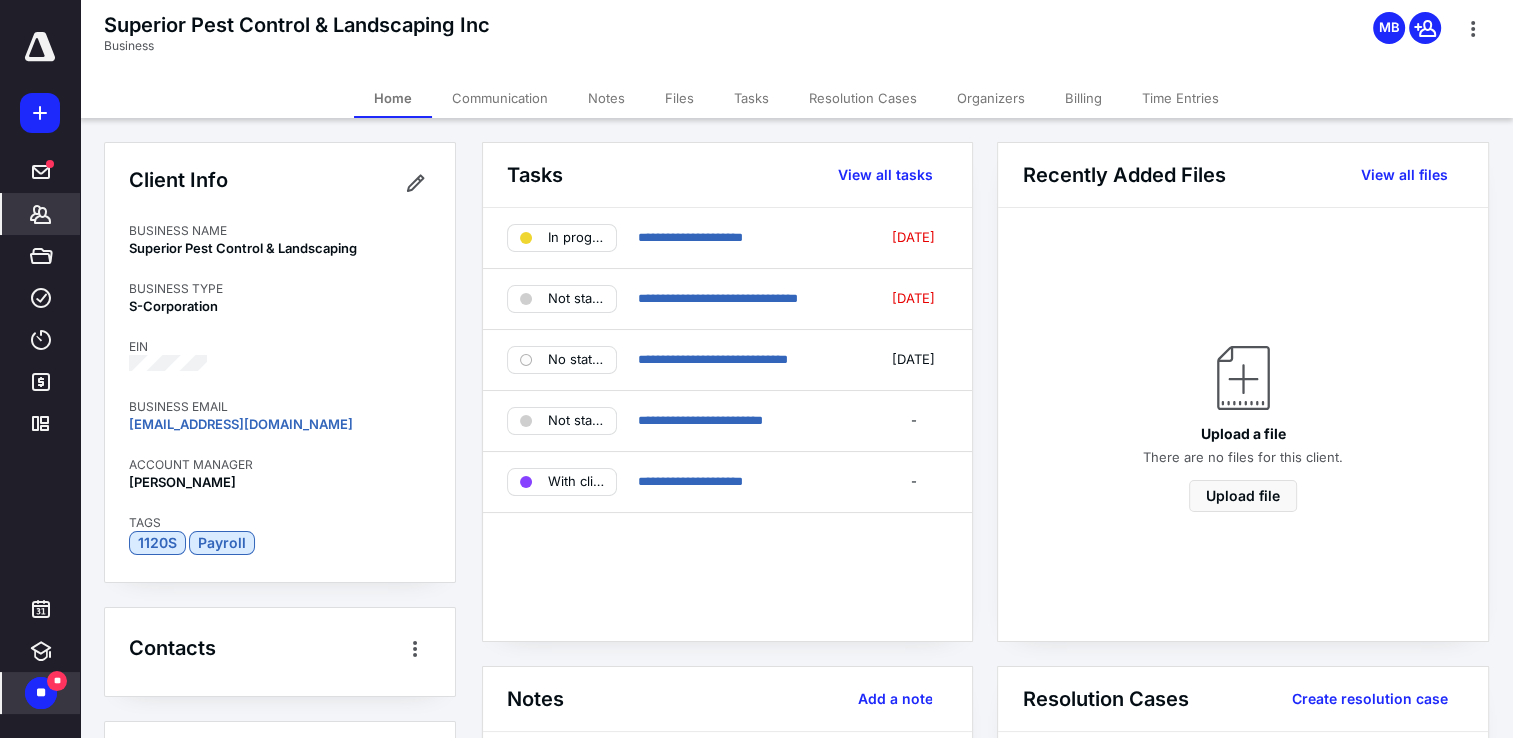 click at bounding box center (40, 47) 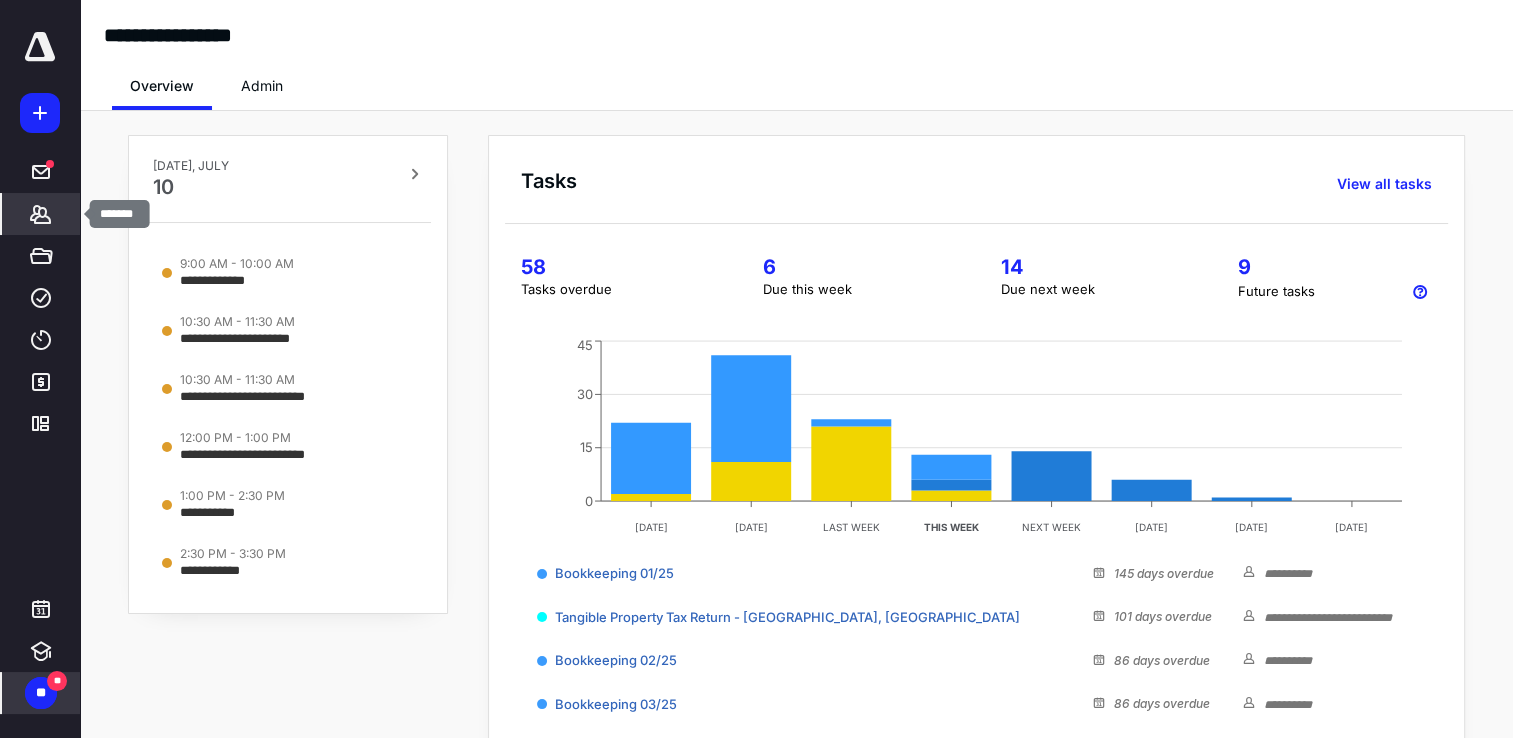 click 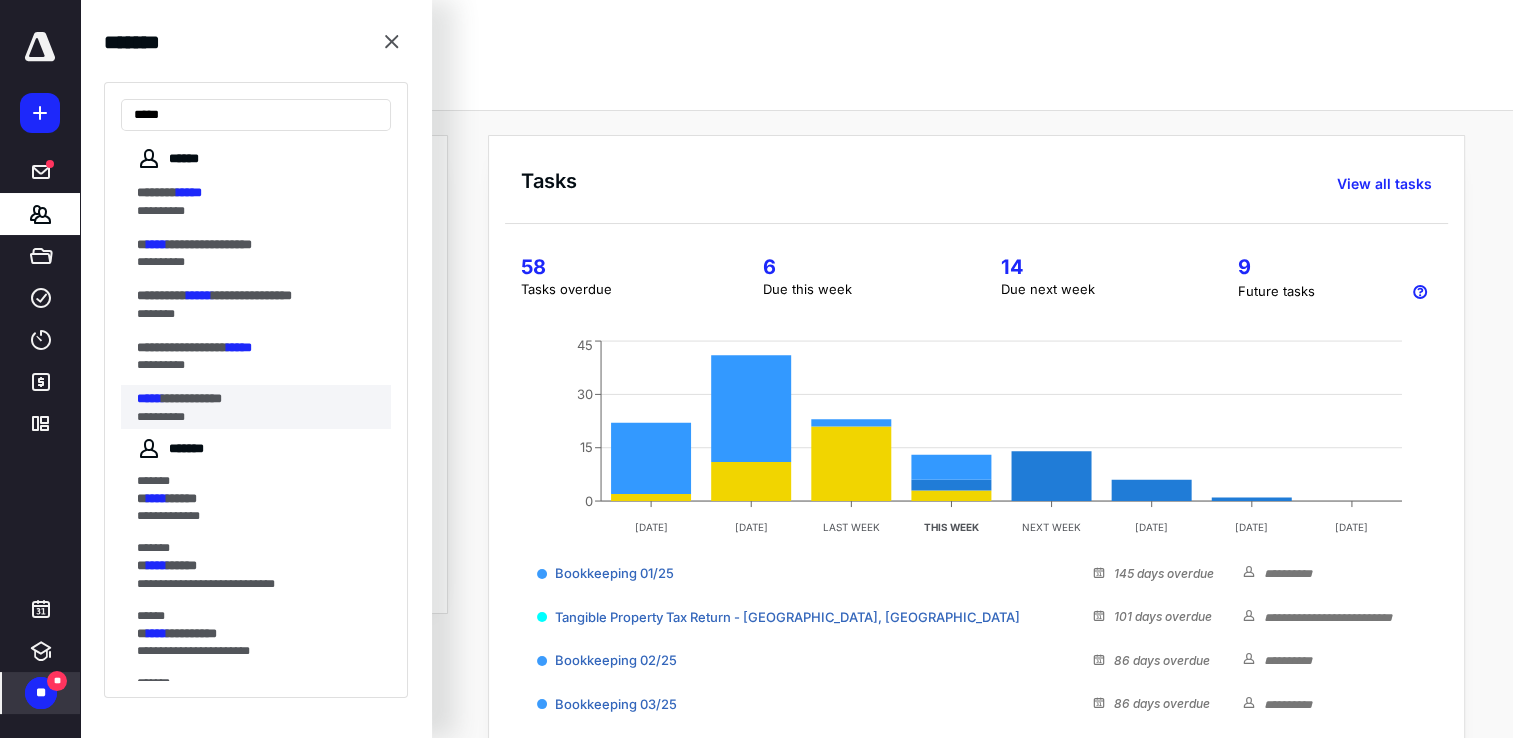 type on "*****" 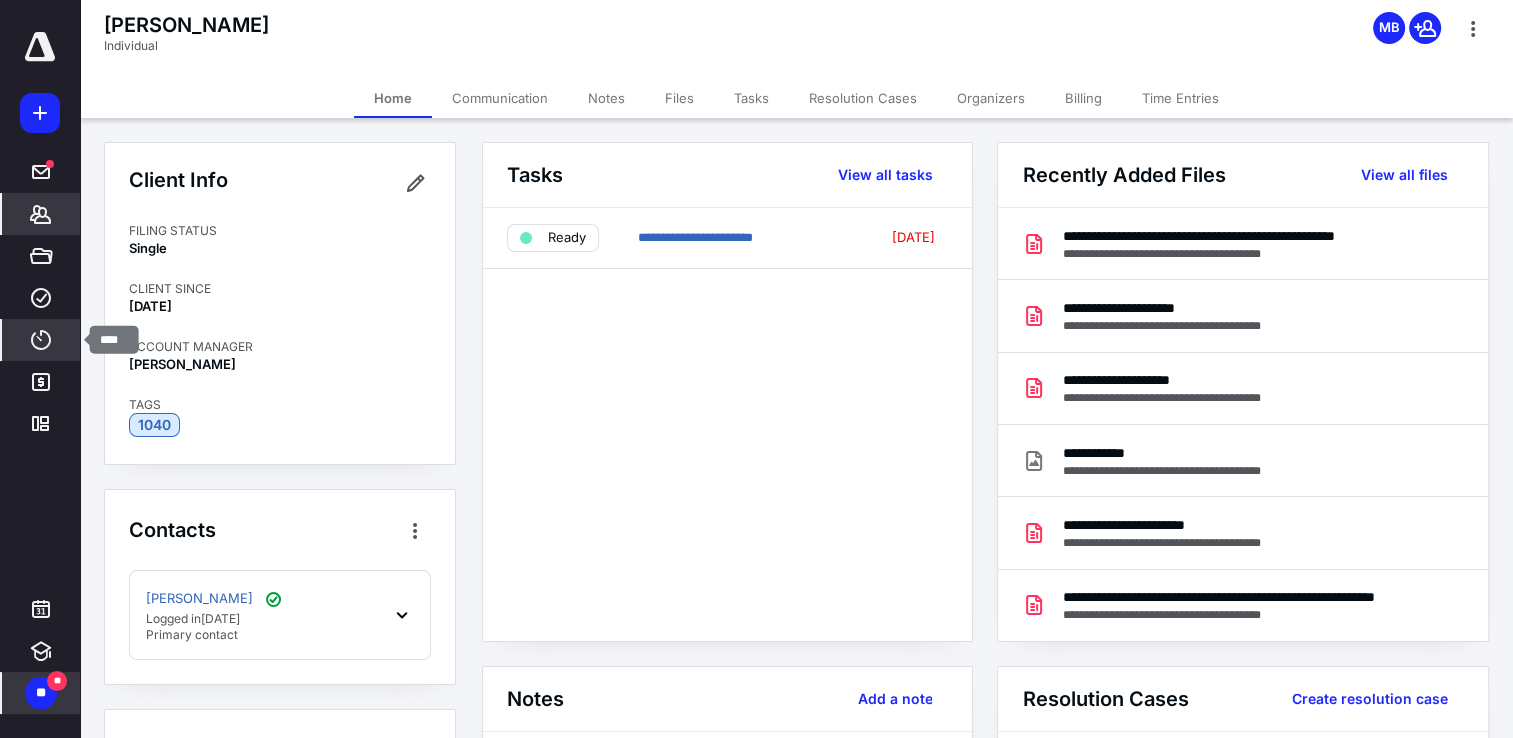 click 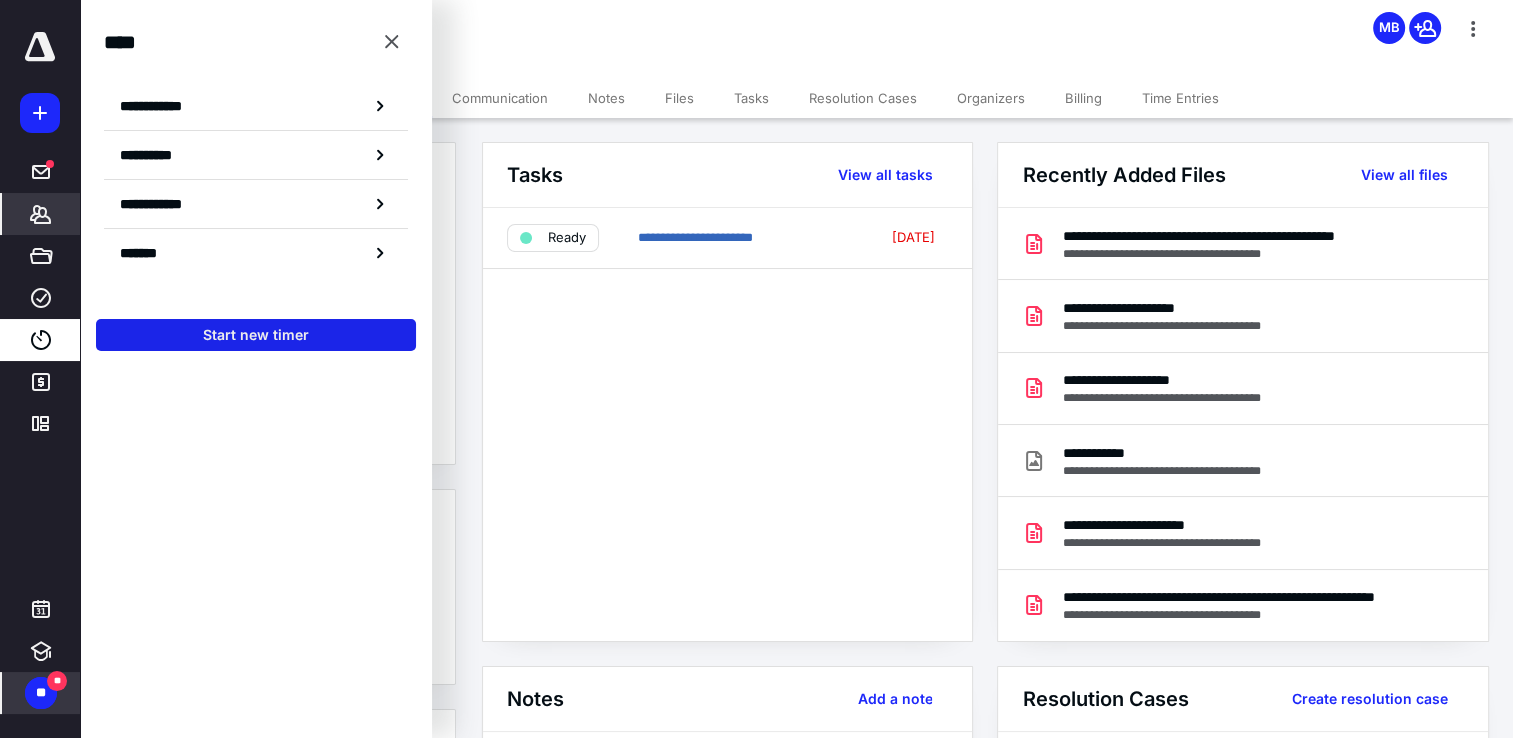 click on "Start new timer" at bounding box center (256, 335) 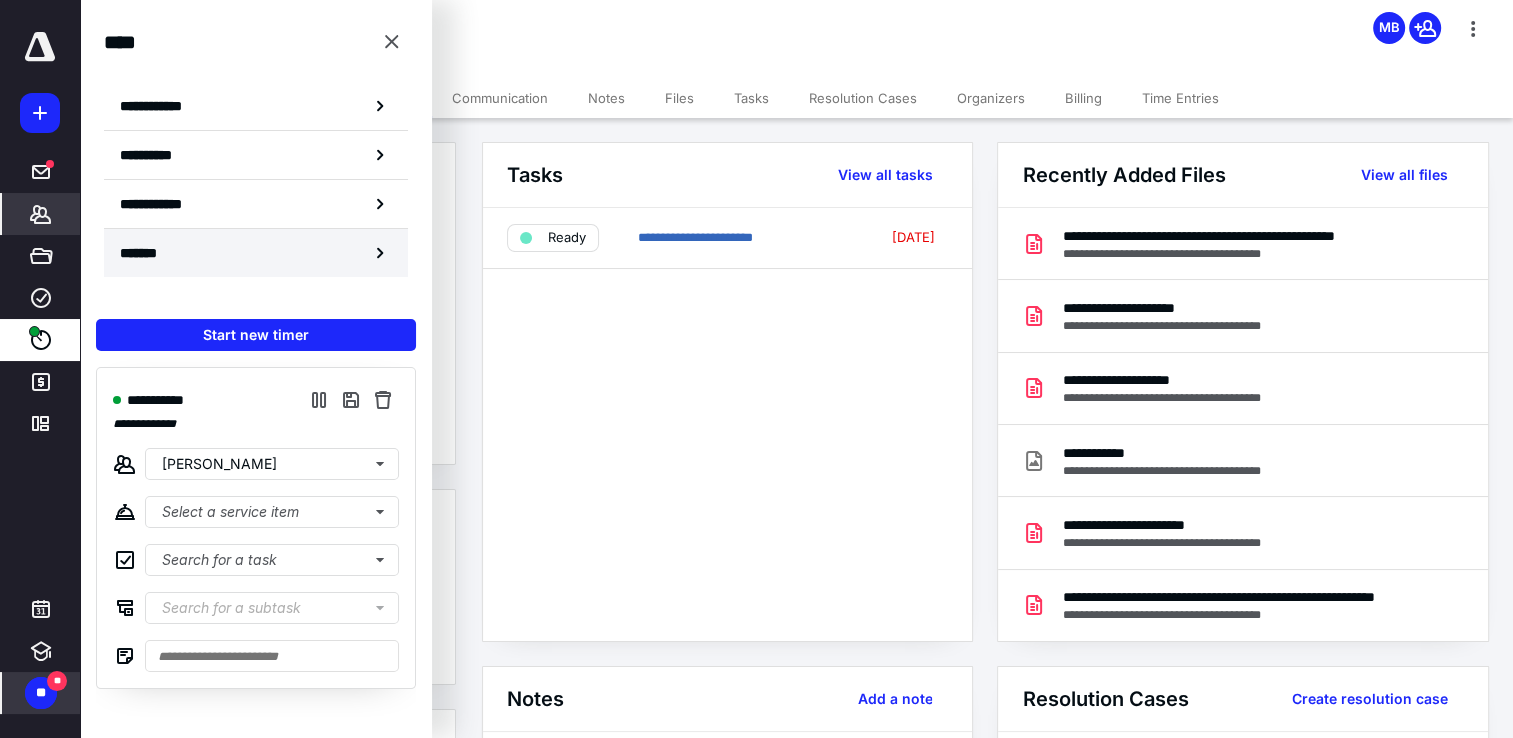 click on "*******" at bounding box center [146, 253] 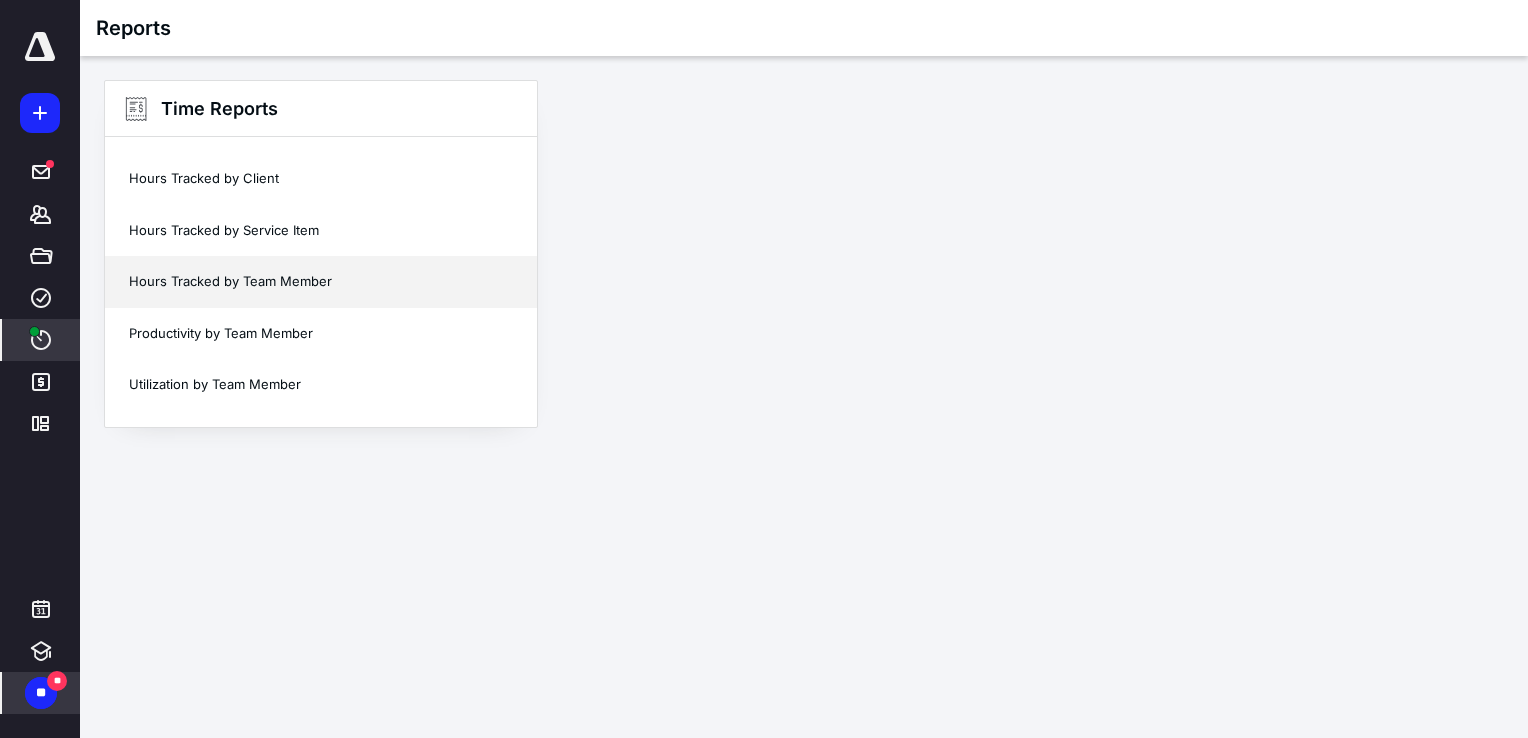 click on "Hours Tracked by Team Member" at bounding box center (321, 282) 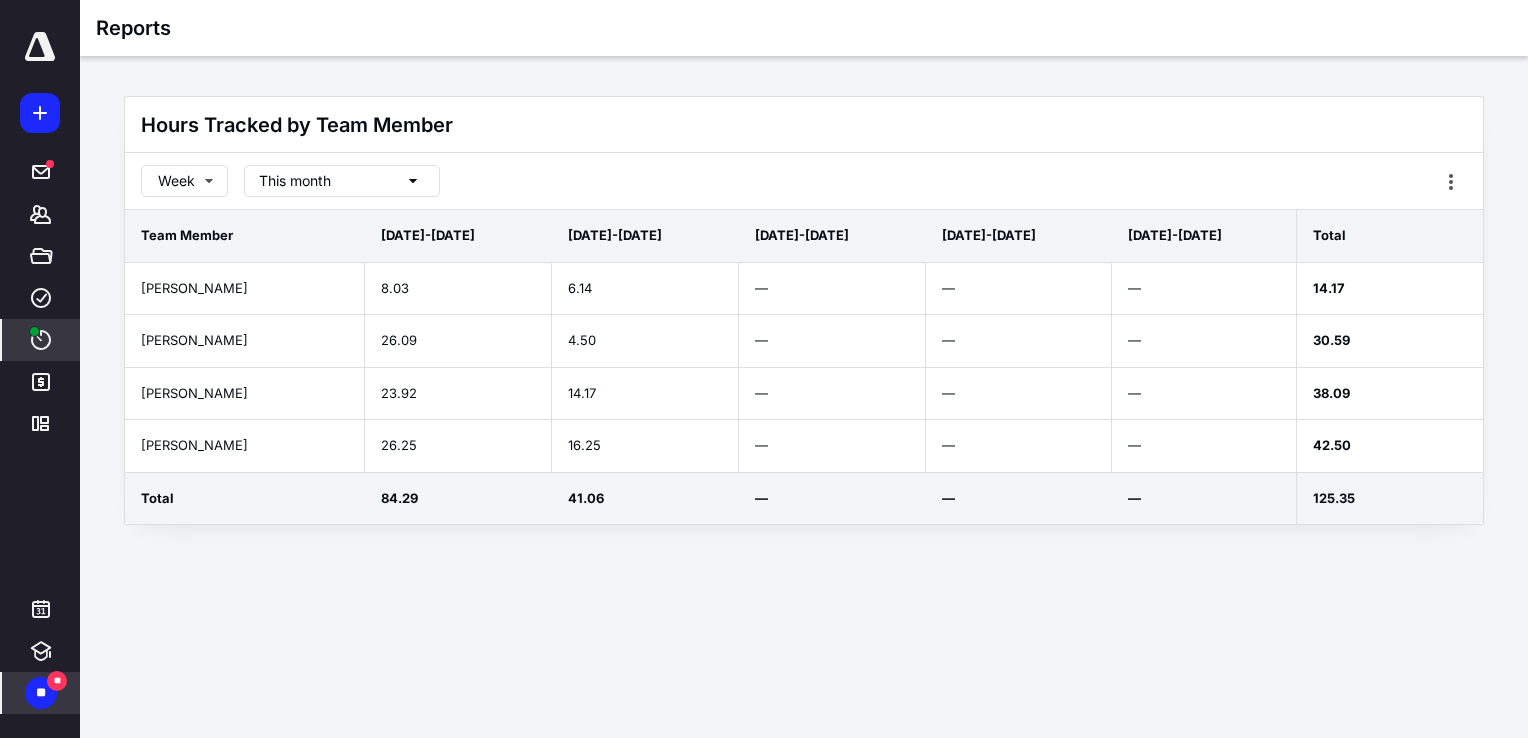 click on "This month" at bounding box center (342, 181) 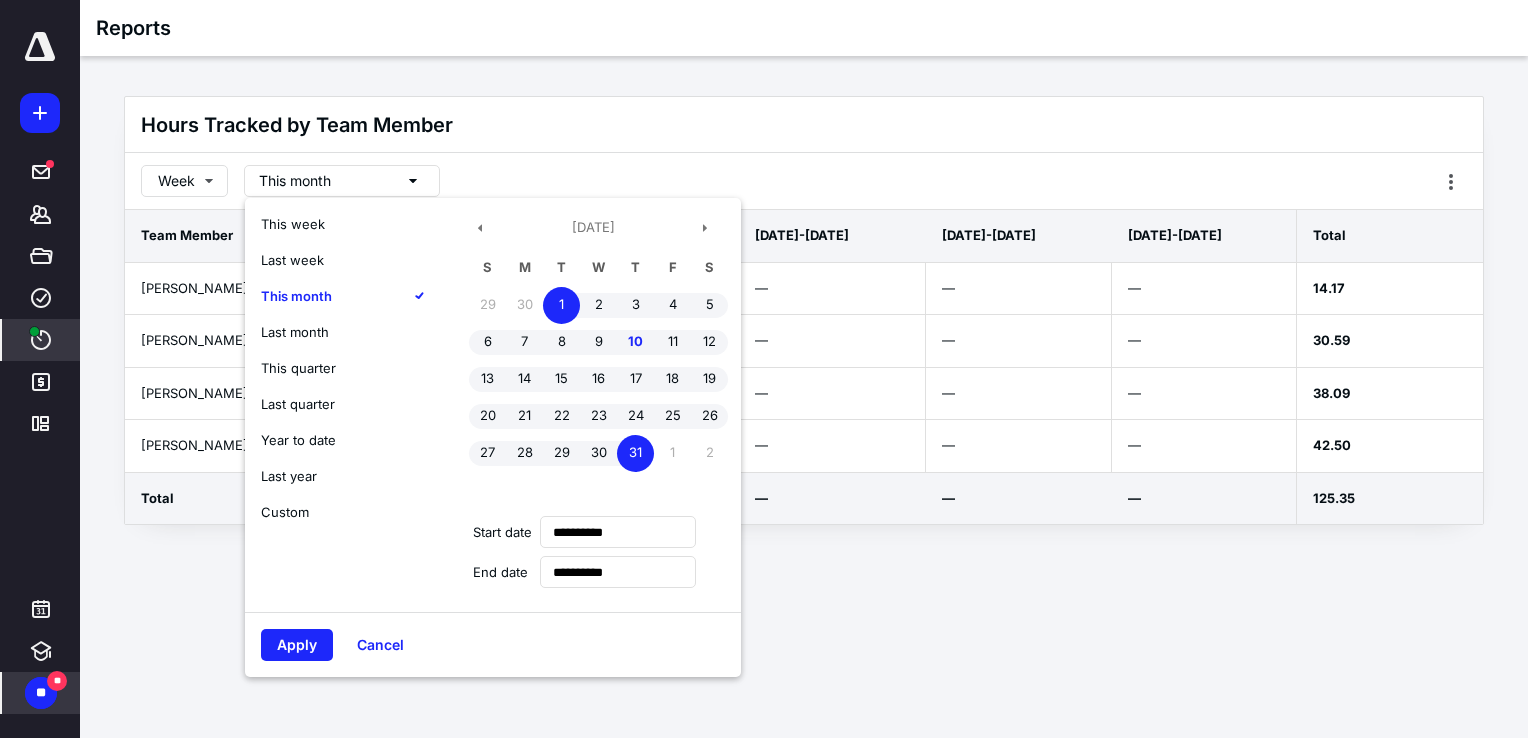 click on "This week" at bounding box center [293, 224] 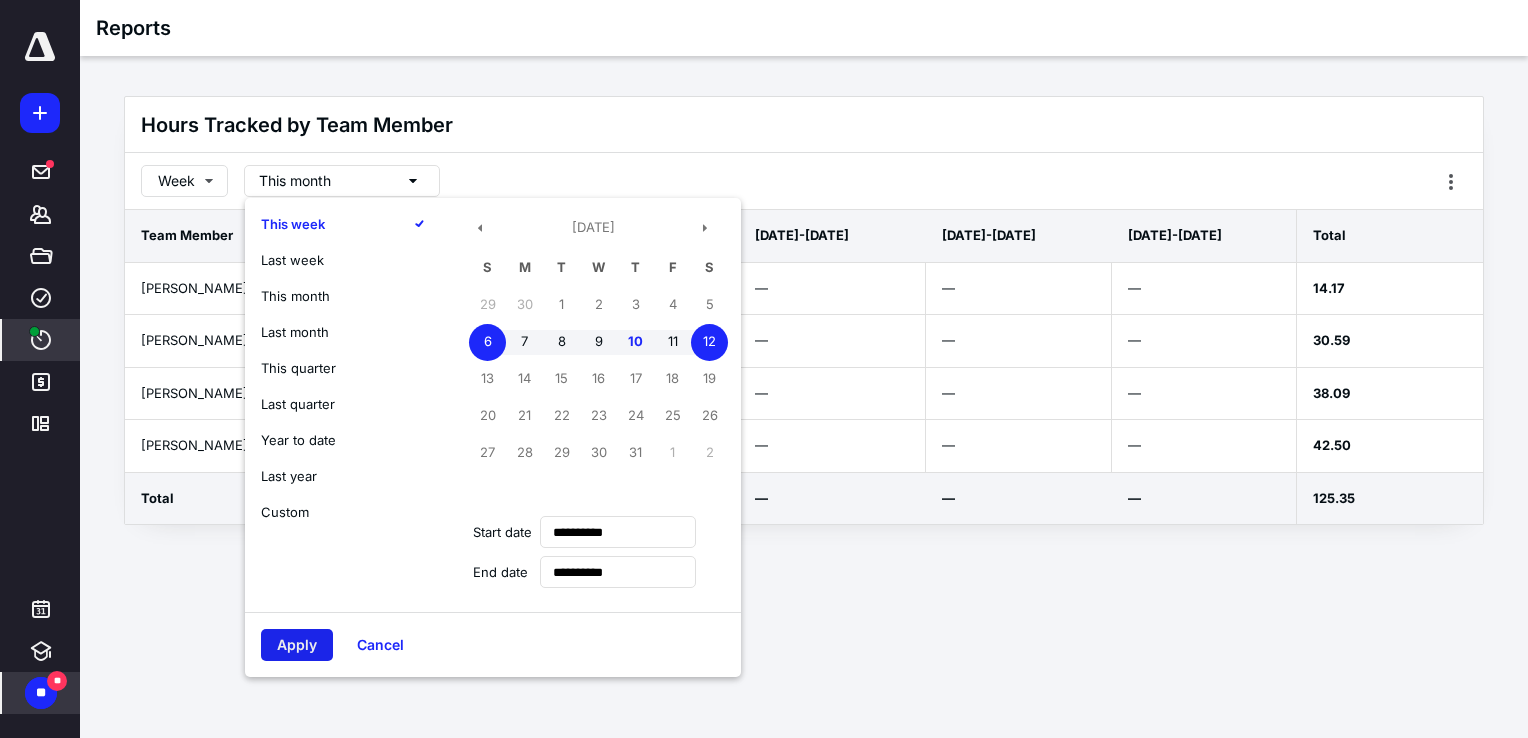 click on "Apply" at bounding box center (297, 645) 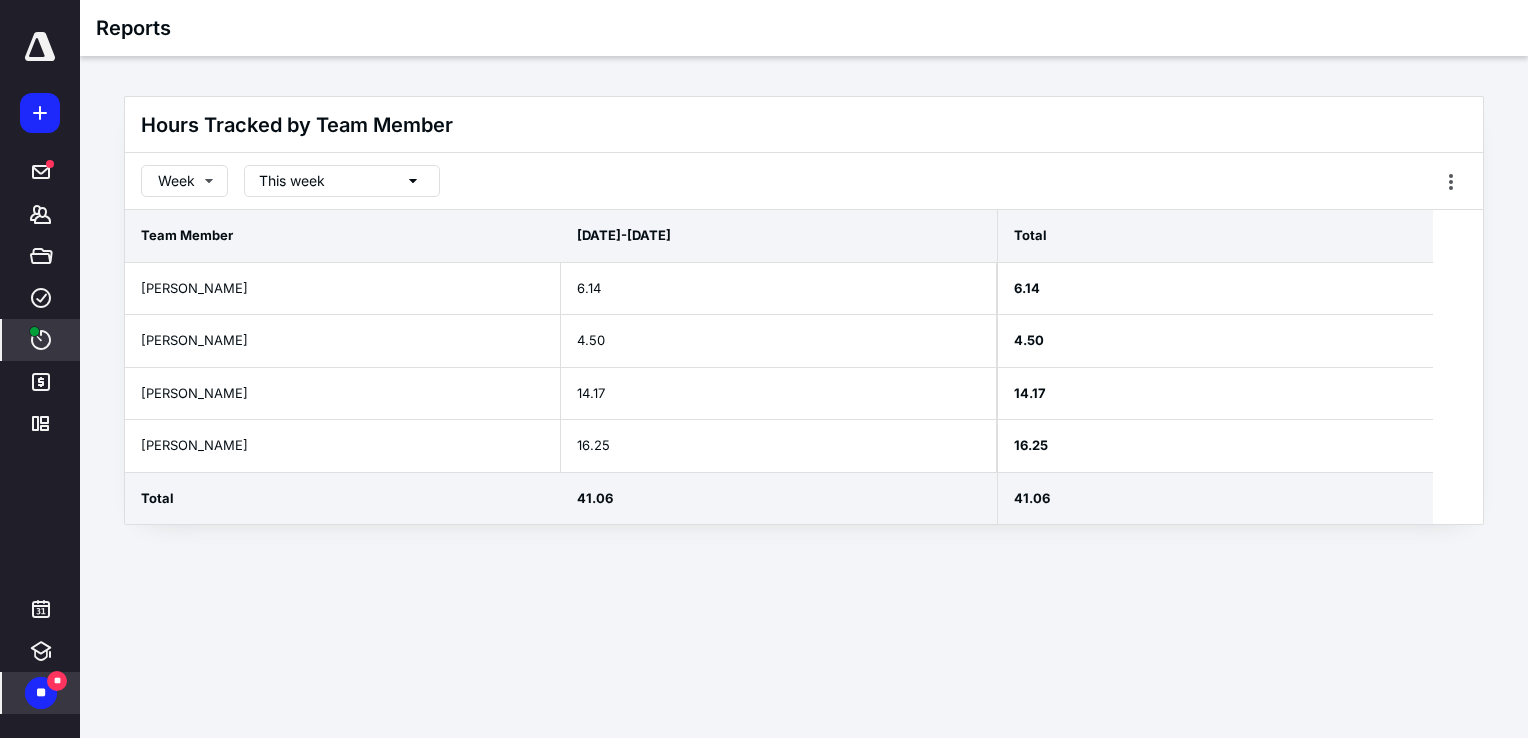 click at bounding box center [34, 331] 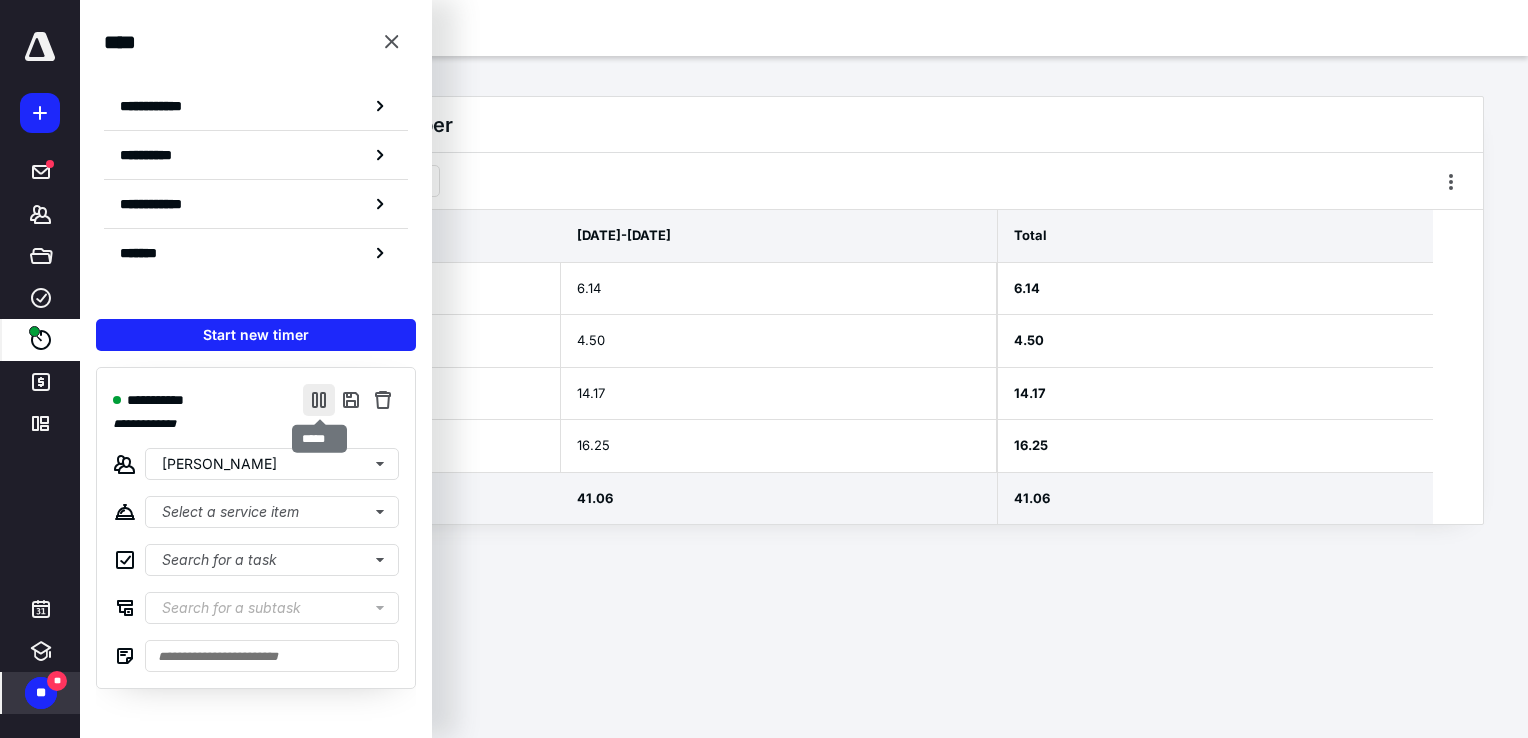 click at bounding box center (319, 400) 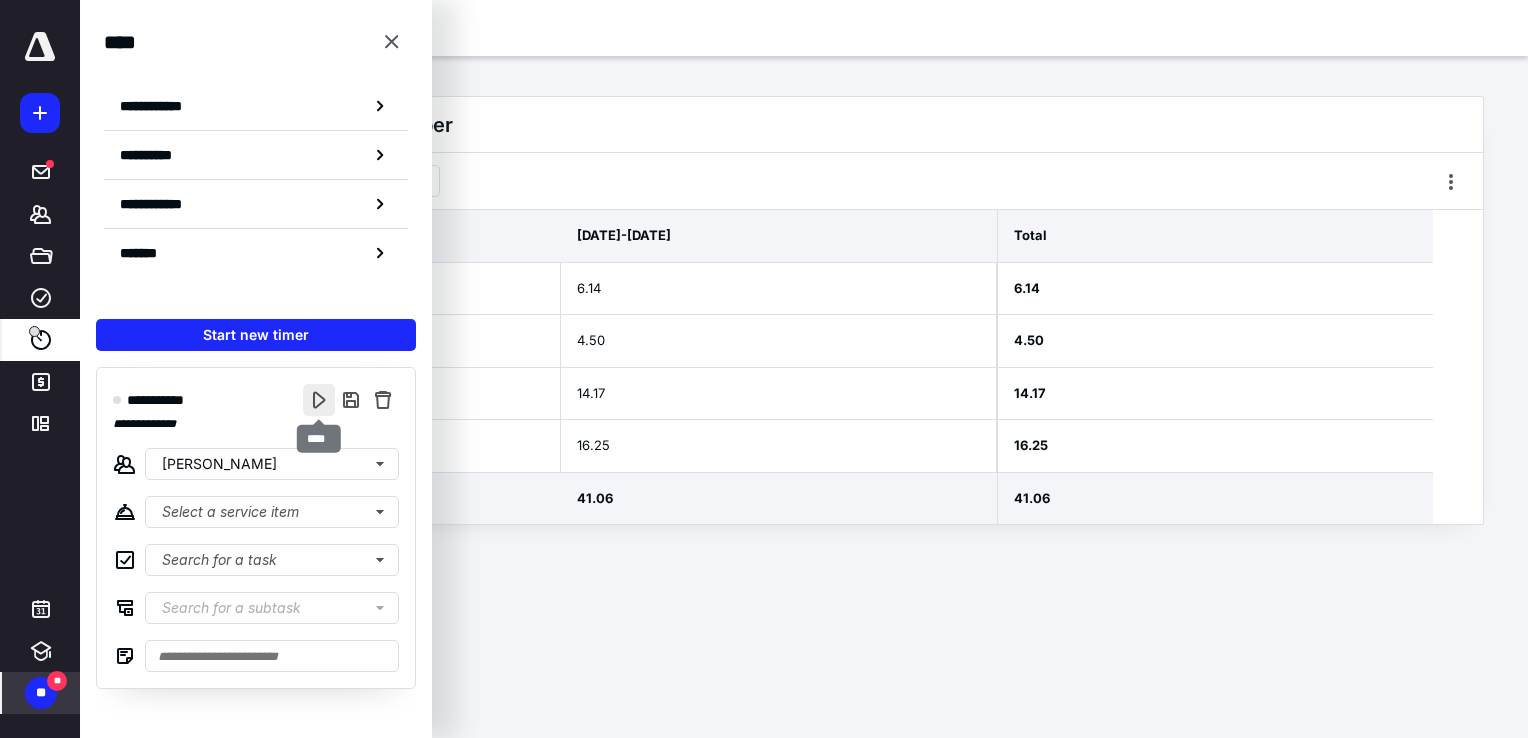 click at bounding box center [319, 400] 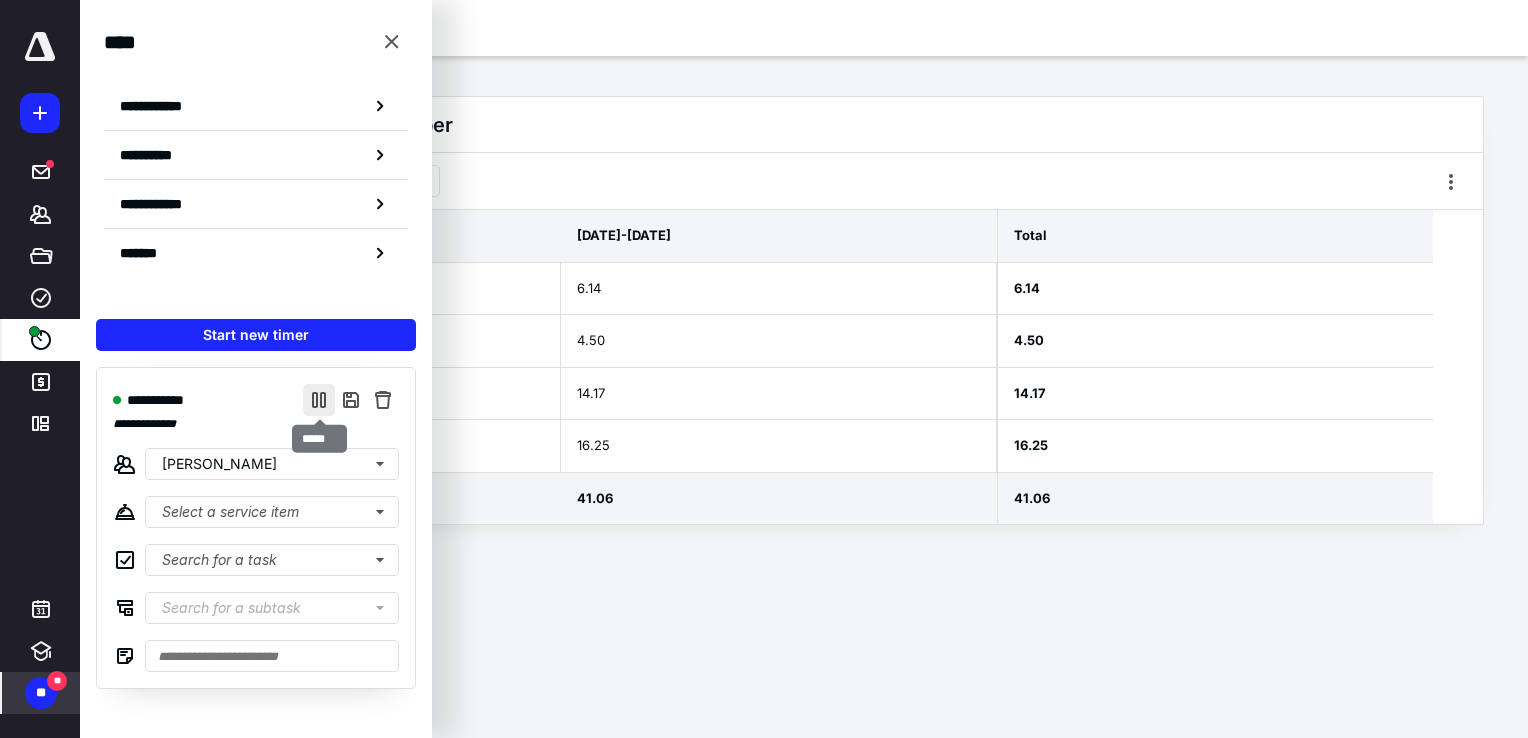 click at bounding box center [319, 400] 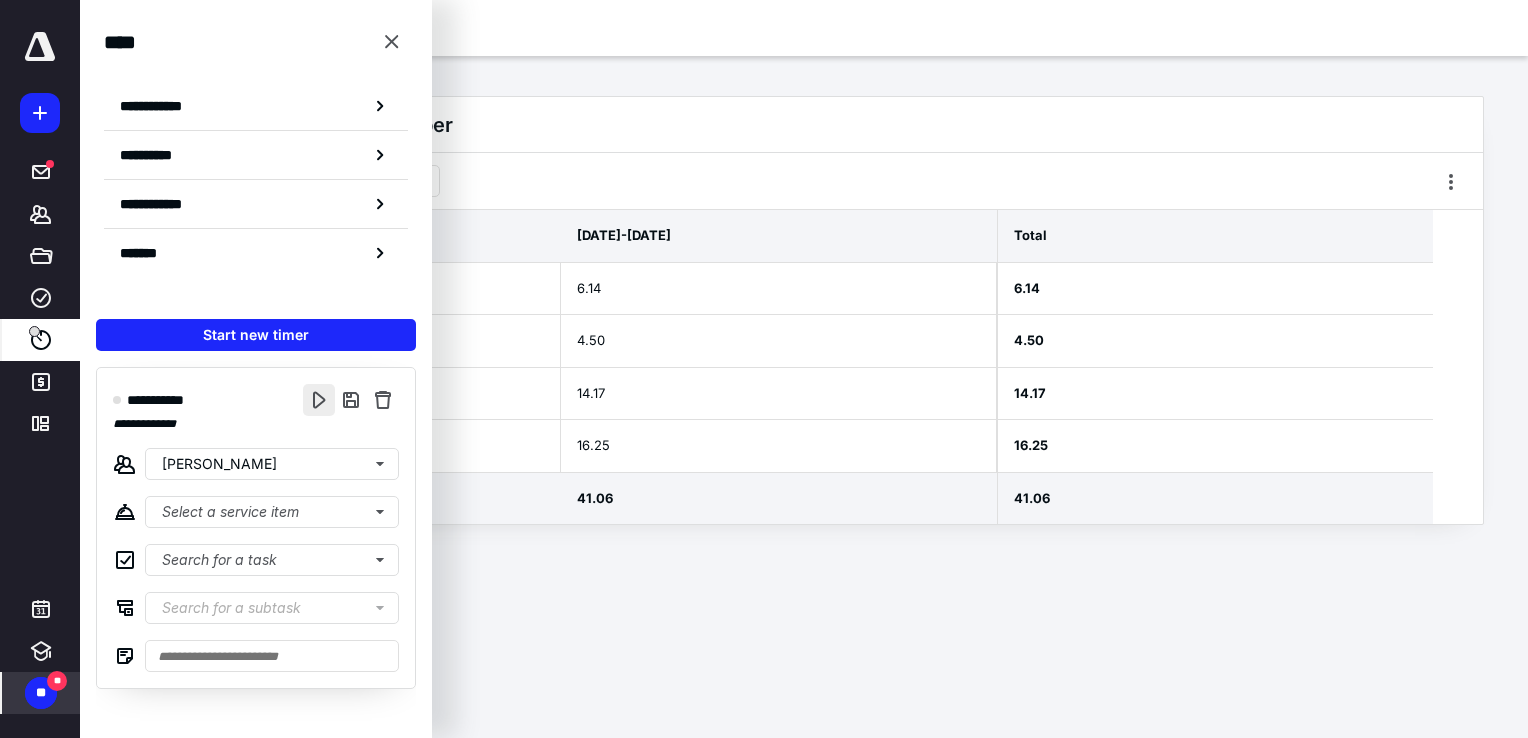 click at bounding box center [319, 400] 